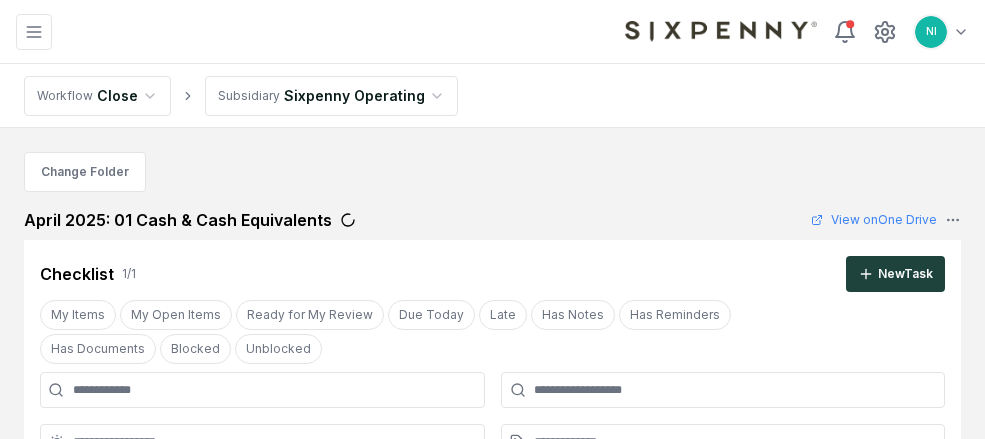 scroll, scrollTop: 363, scrollLeft: 0, axis: vertical 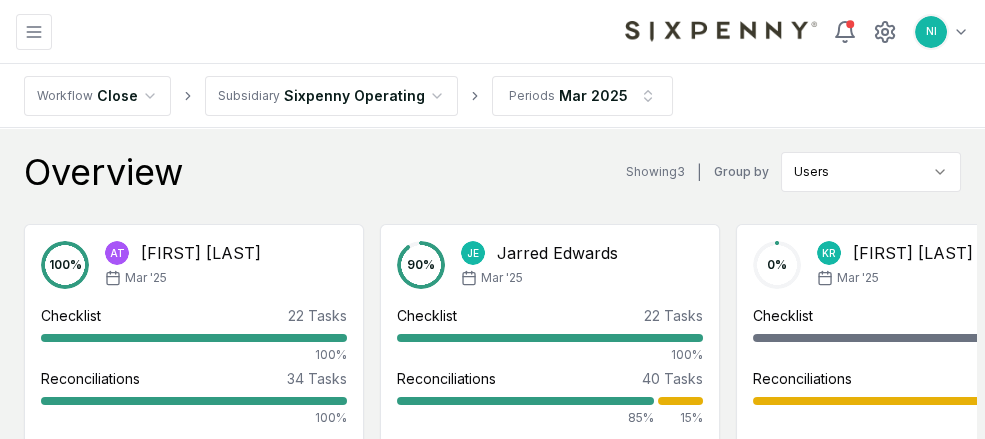 click on "NI Toggle user menu" at bounding box center (518, 32) 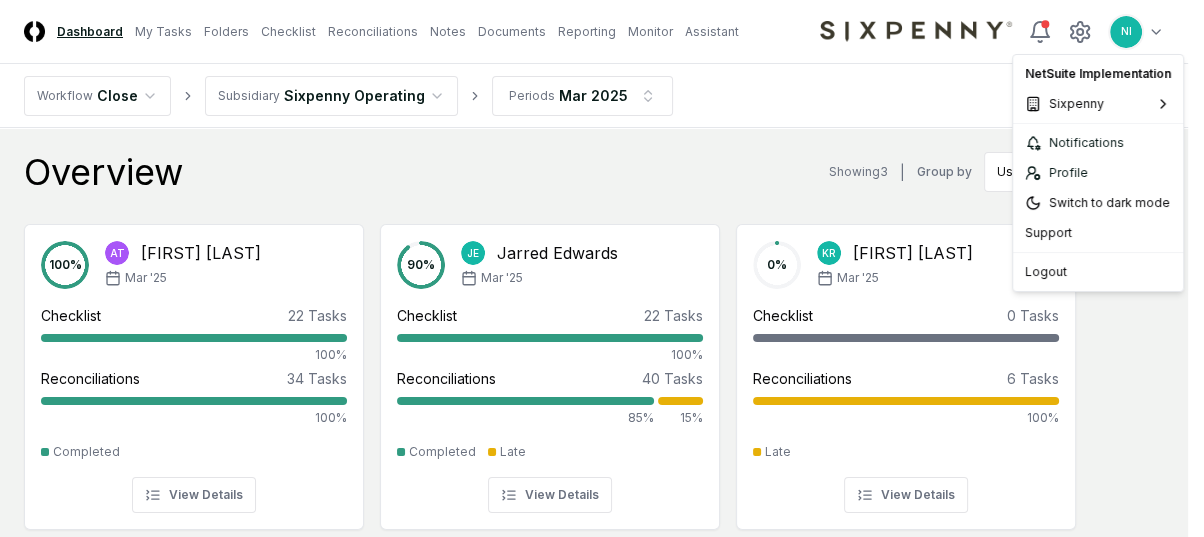 click on "CloseCore Dashboard My Tasks Folders Checklist Reconciliations Notes Documents Reporting Monitor Assistant Toggle navigation menu   NI Toggle user menu Workflow Close Subsidiary Sixpenny Operating Periods Mar 2025 Overview Showing  3 | Group by Users 100 % AT Allyson Tully Mar '25 Checklist 22   Tasks 100% Reconciliations 34   Tasks 100% Completed View Details 90 % JE Jarred Edwards Mar '25 Checklist 22   Tasks 100% Reconciliations 40   Tasks 85% 15% Completed Late View Details 0 % KR Kimmie Roberts Mar '25 Checklist 0   Tasks - Reconciliations 6   Tasks 100% Late View Details Sign-offs Overall Progress Late 90 % Completed On track sign-offs  0 % Progress by status 124 Total Completed 112 90 % On Track 0 0 % Late 12 10 % Checklist progress Completed On Track Late Prepared 22   Items 22  |  100 % Reviewed 22   Items 22  |  100 % Reconciliation progress Completed On Track Late Prepared 40   Items 34  |  85 % 6  |  15 % Reviewed 40   Items 34  |  85 % 6  |  15 % Tied-out 83 % 33   /  40 Sign-offs History 3 8 13" at bounding box center (602, 1127) 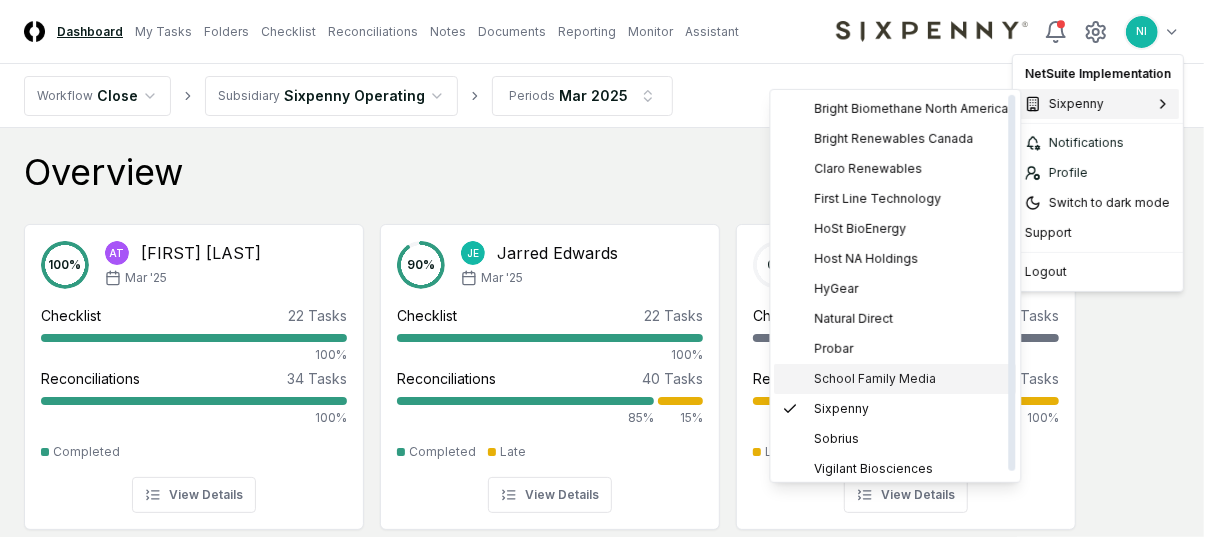 click on "School Family Media" at bounding box center (876, 379) 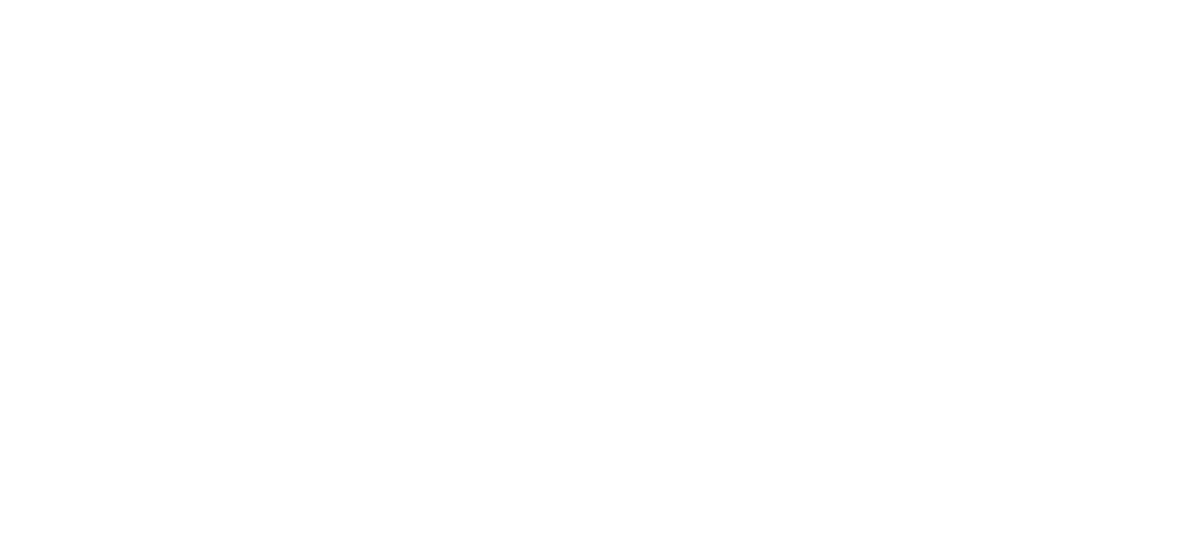 scroll, scrollTop: 0, scrollLeft: 0, axis: both 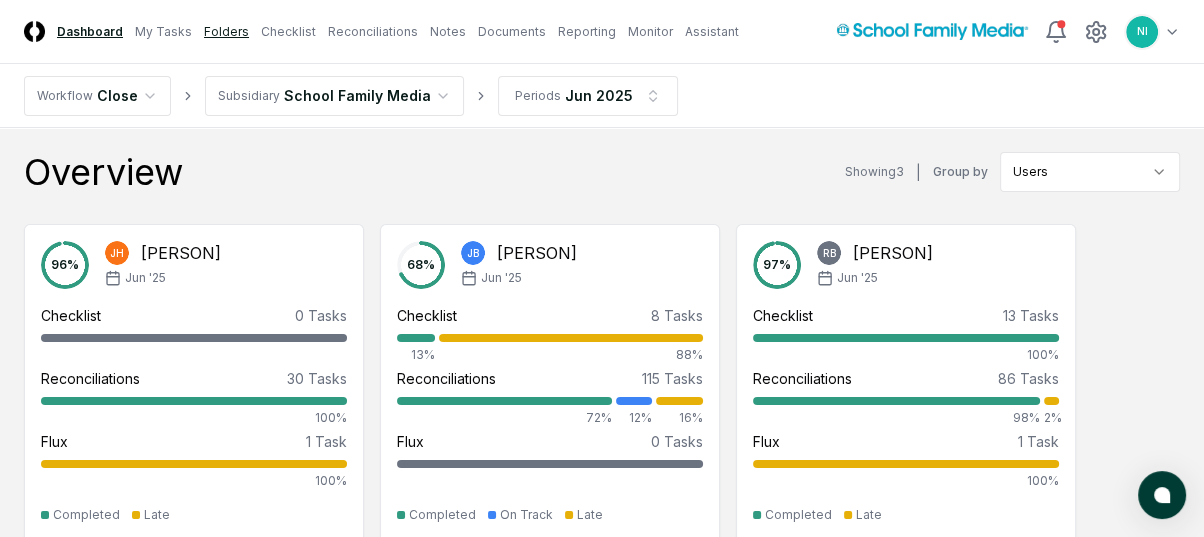 click on "Folders" at bounding box center (226, 32) 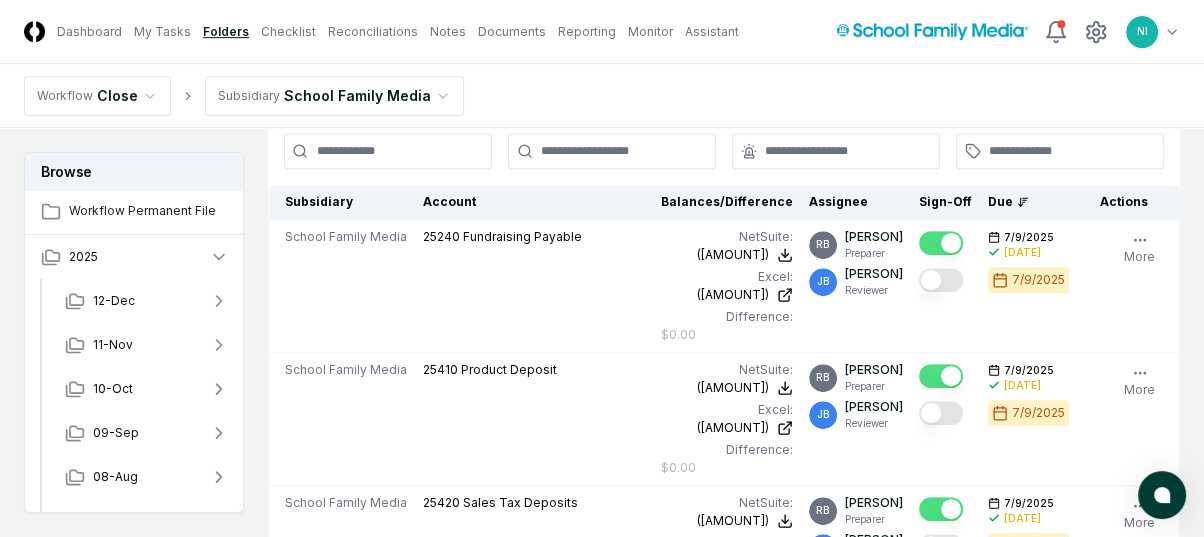 scroll, scrollTop: 777, scrollLeft: 0, axis: vertical 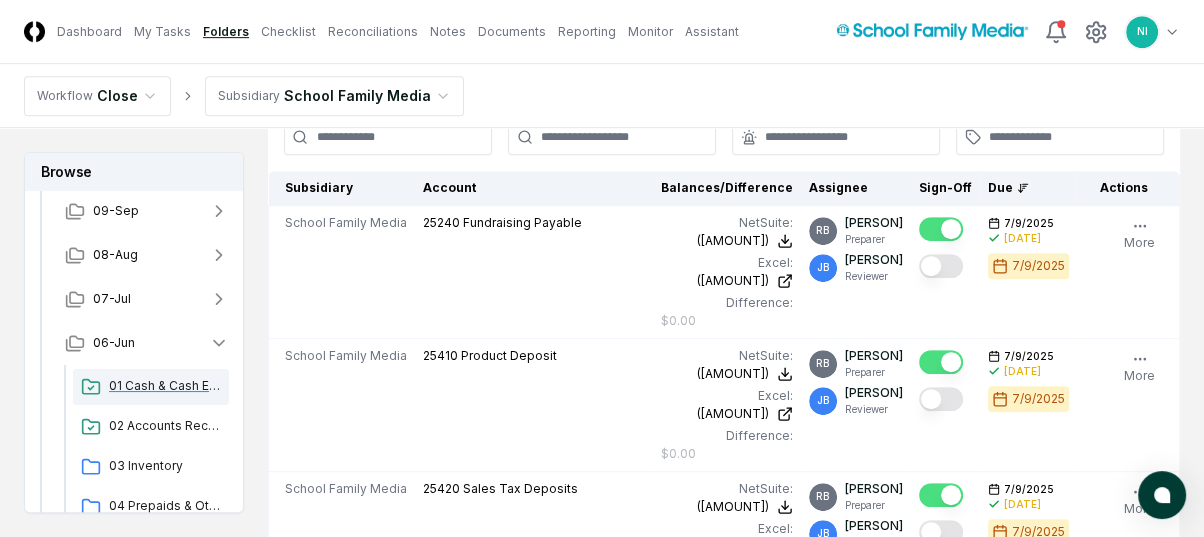 click on "01 Cash & Cash Equivalents" at bounding box center [165, 386] 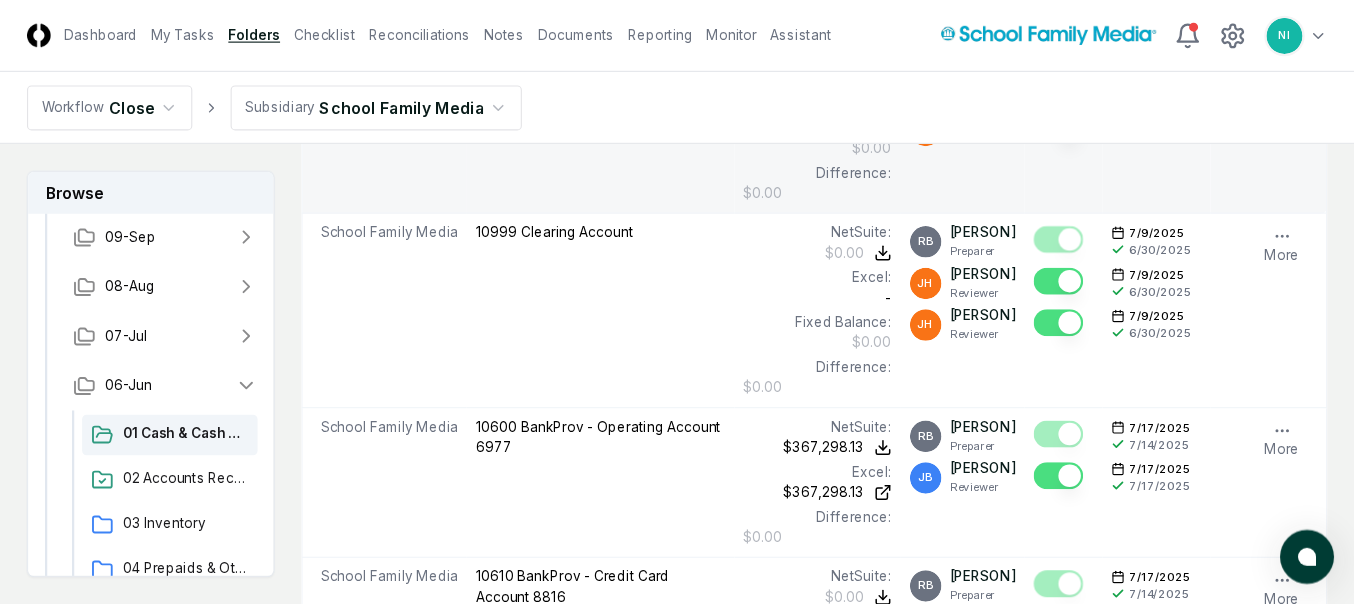 scroll, scrollTop: 777, scrollLeft: 0, axis: vertical 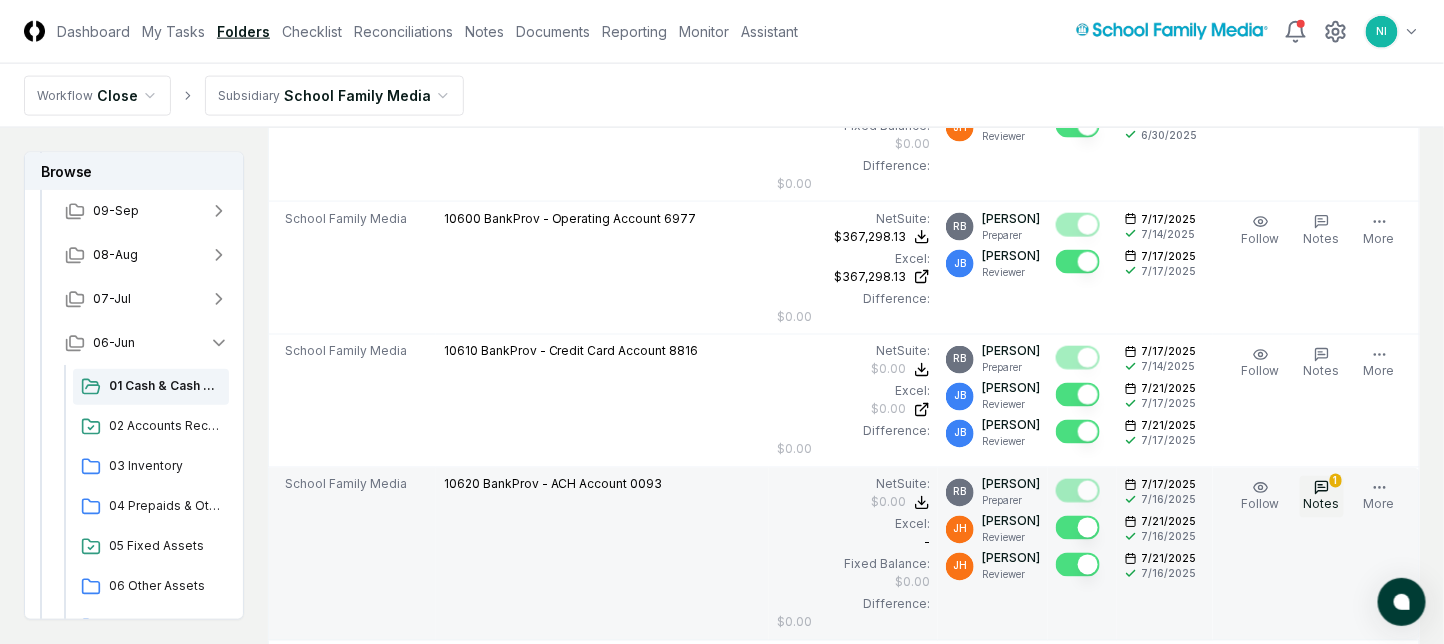click 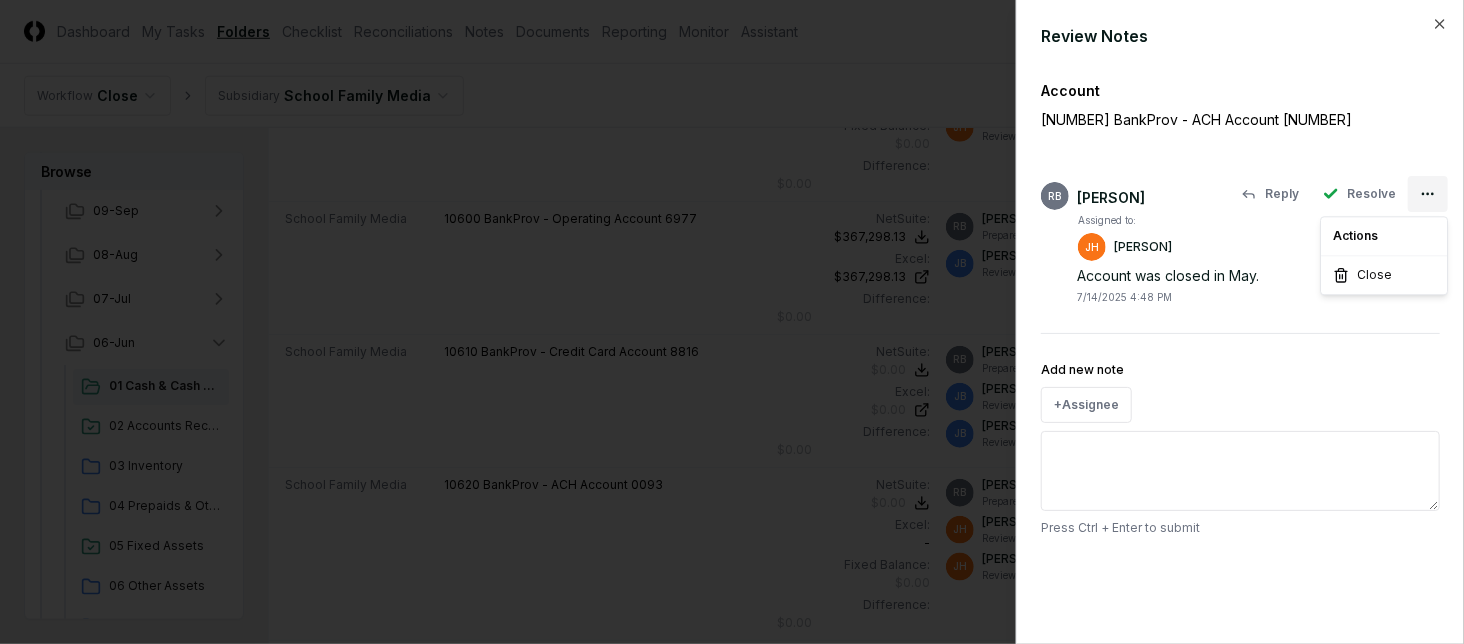 click on "CloseCore Dashboard My Tasks Folders Checklist Reconciliations Notes Documents Reporting Monitor Assistant Toggle navigation menu   NI Toggle user menu Workflow Close Subsidiary School Family Media Browse Workflow Permanent File 2025 12-Dec 11-Nov 10-Oct 09-Sep 08-Aug 07-Jul 06-Jun 01 Cash & Cash Equivalents 02 Accounts Receivable 03 Inventory 04 Prepaids & Other Current Assets 05 Fixed Assets 06 Other Assets 07 Accounts Payable 08 Credit Cards 09 Accruals & Other ST Liab 10 Payroll 11 Deferred Revenue 12 Sales Tax 13 Debt 14 Long Term Liabilities 15 Equity 16 Leases Income Statement & Other ME Tasks 05-May 04-Apr 03-Mar 02-Feb 01-Jan Change Folder All tasks completed. Lock the folder to prevent further changes Locking prevents editing of tasks in the folder and safeguards the integrity of your completed work. Lock Folder Cancel Reassign [MONTH] [YEAR]: 01 Cash & Cash Equivalents View on  One Drive Checklist 0 / 0 New  Task My Items My Open Items Ready for My Review Due Today Late Has Notes Has Reminders Blocked" at bounding box center [722, 801] 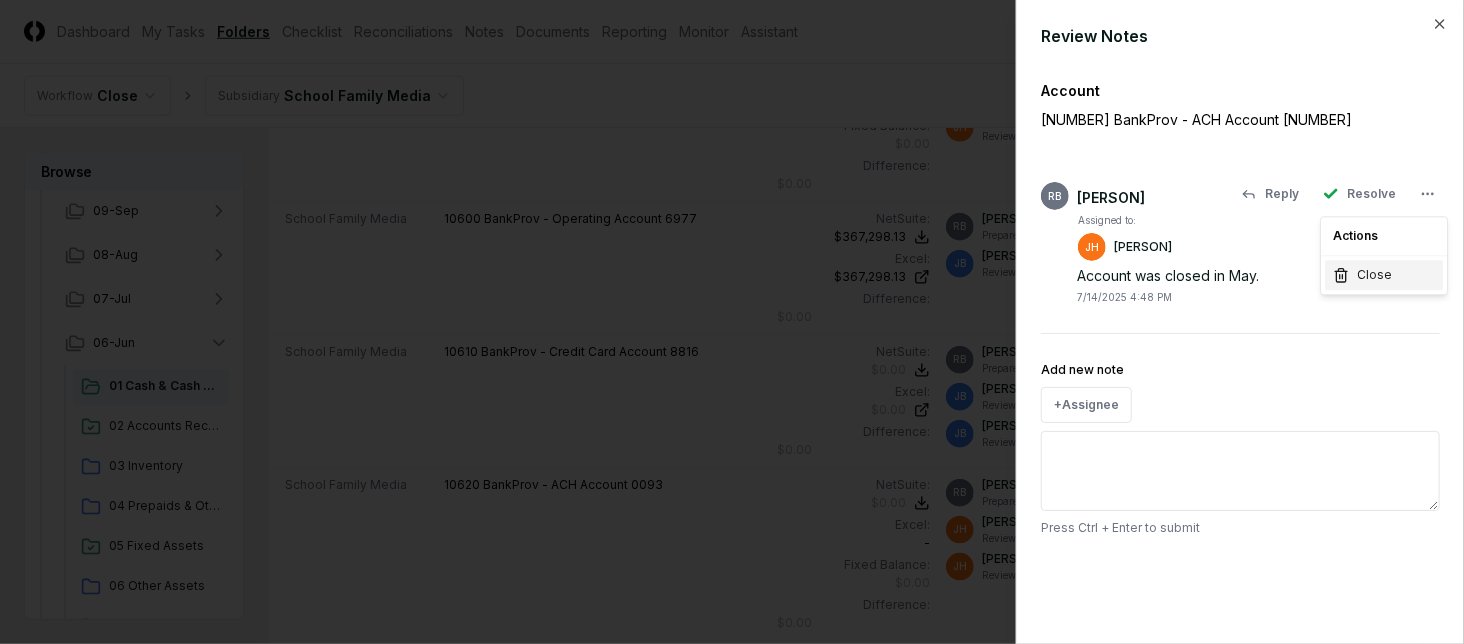 click on "Close" at bounding box center [1384, 275] 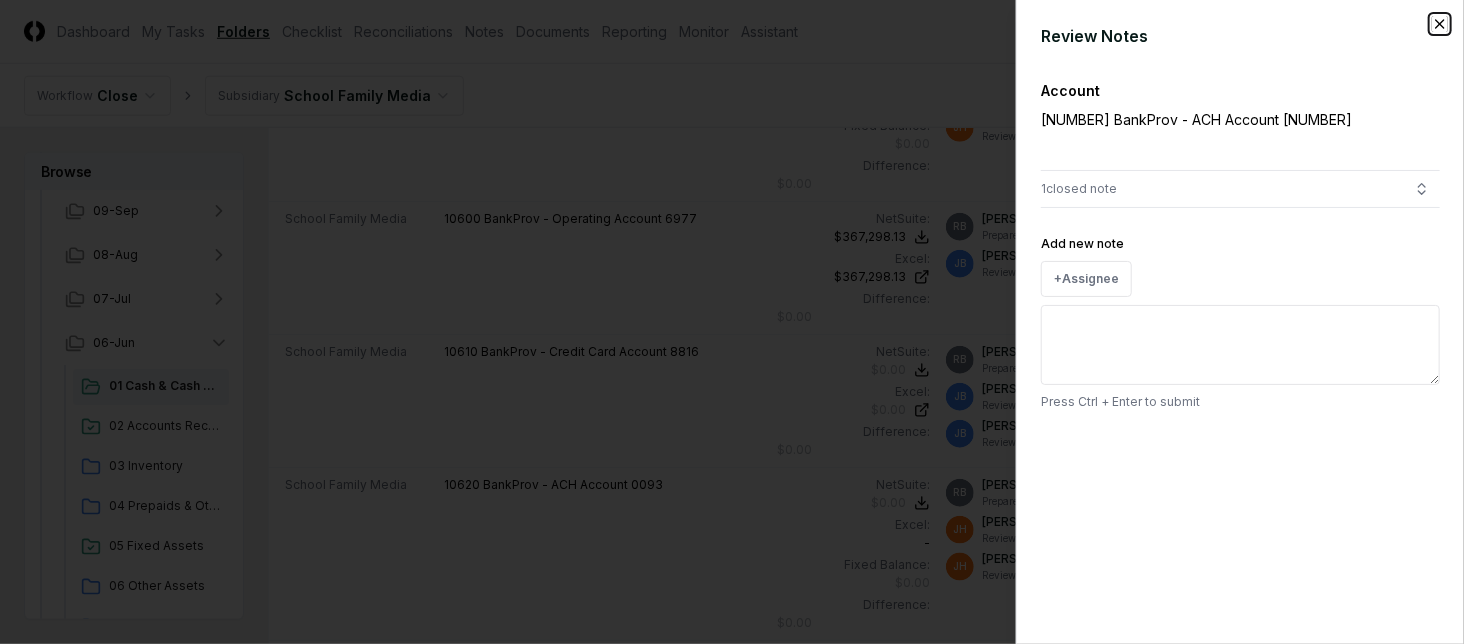 click 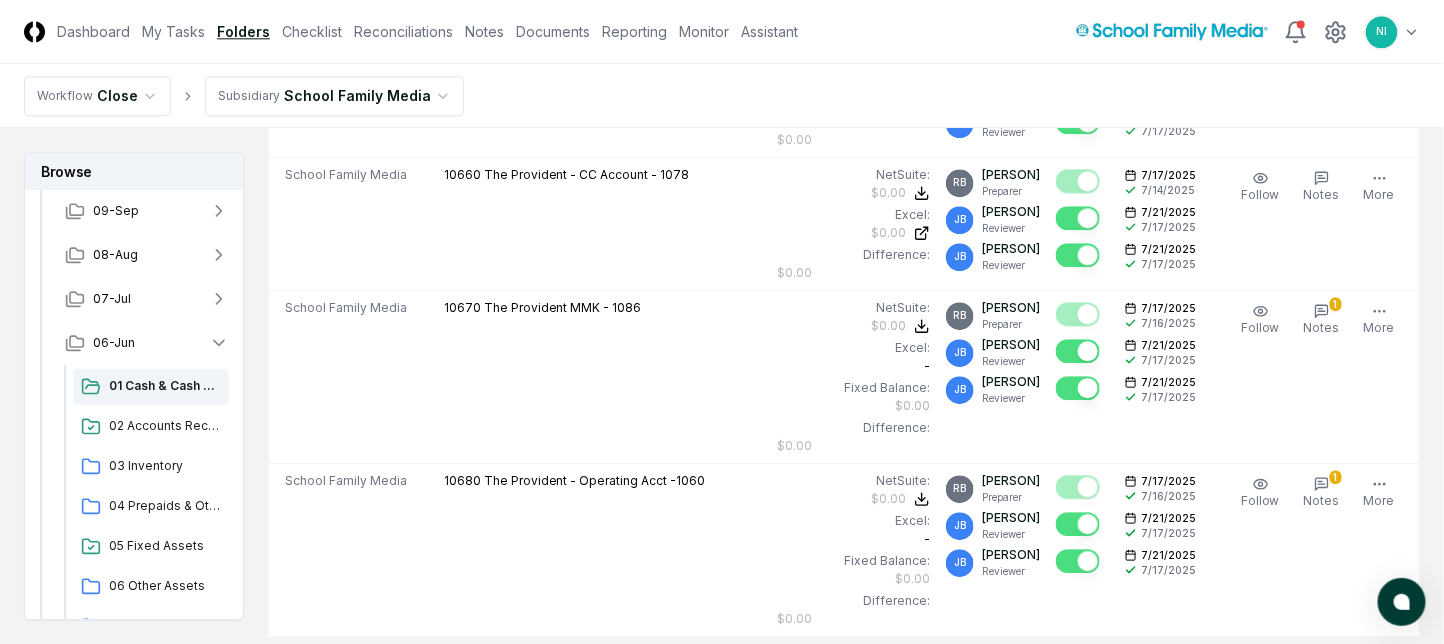 scroll, scrollTop: 1711, scrollLeft: 0, axis: vertical 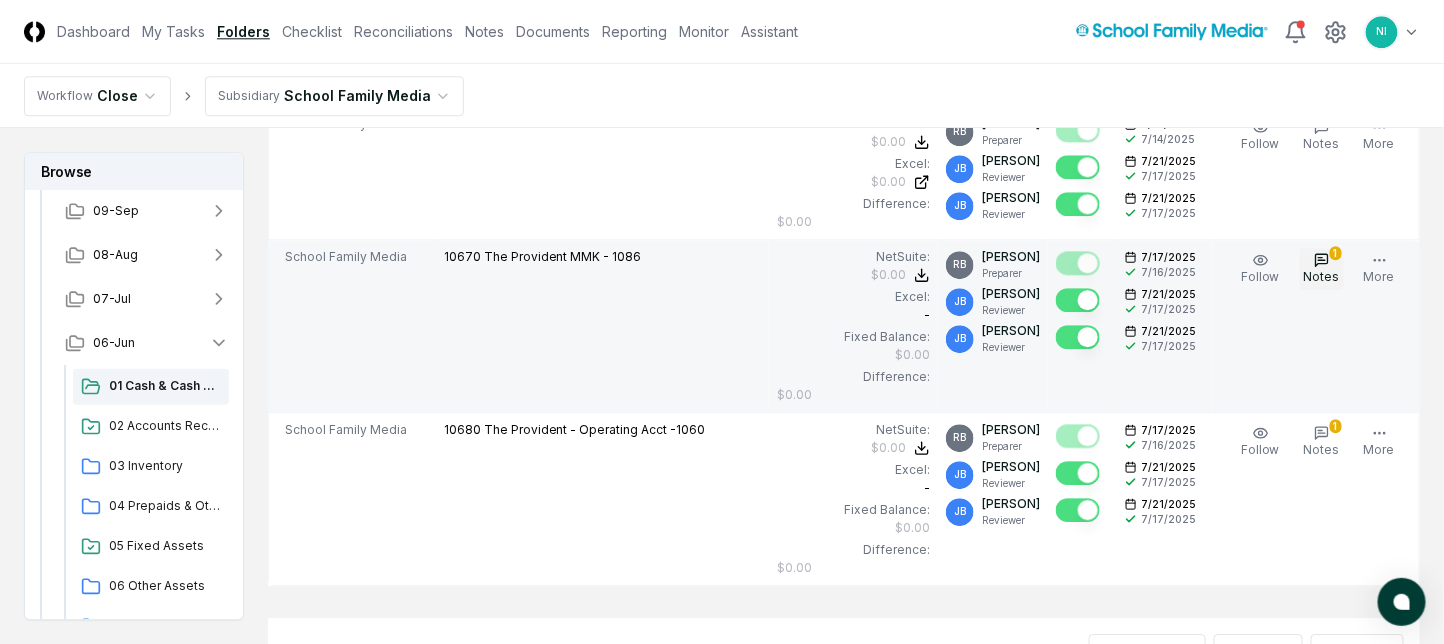 click on "1" at bounding box center [1336, 253] 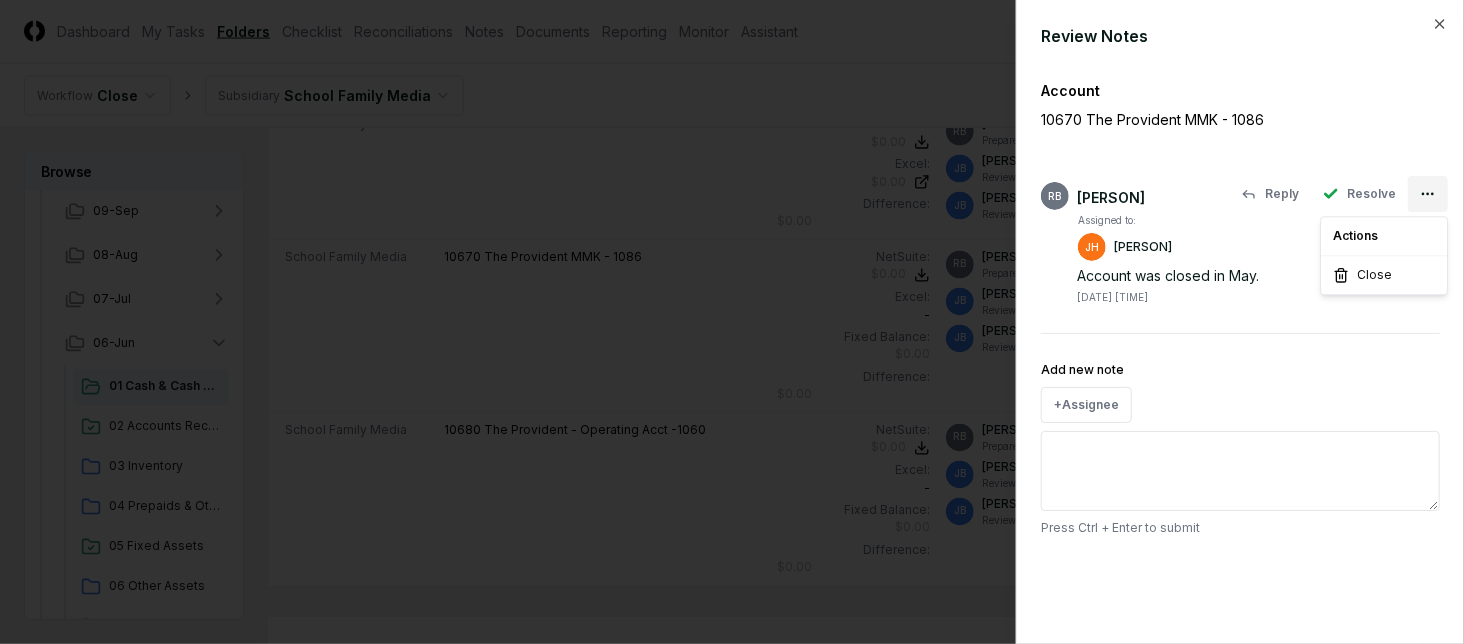 click on "CloseCore Dashboard My Tasks Folders Checklist Reconciliations Notes Documents Reporting Monitor Assistant Toggle navigation menu   NI Toggle user menu Workflow Close Subsidiary School Family Media Browse Workflow Permanent File 2025 12-Dec 11-Nov 10-Oct 09-Sep 08-Aug 07-Jul 06-Jun 01 Cash & Cash Equivalents 02 Accounts Receivable 03 Inventory 04 Prepaids & Other Current Assets 05 Fixed Assets 06 Other Assets 07 Accounts Payable 08 Credit Cards 09 Accruals & Other ST Liab 10 Payroll 11 Deferred Revenue 12 Sales Tax 13 Debt 14 Long Term Liabilities 15 Equity 16 Leases Income Statement & Other ME Tasks 05-May 04-Apr 03-Mar 02-Feb 01-Jan Change Folder All tasks completed. Lock the folder to prevent further changes Locking prevents editing of tasks in the folder and safeguards the integrity of your completed work. Lock Folder Cancel Reassign [MONTH] [YEAR]: 01 Cash & Cash Equivalents View on  One Drive Checklist 0 / 0 New  Task My Items My Open Items Ready for My Review Due Today Late Has Notes Has Reminders Blocked" at bounding box center (722, 1) 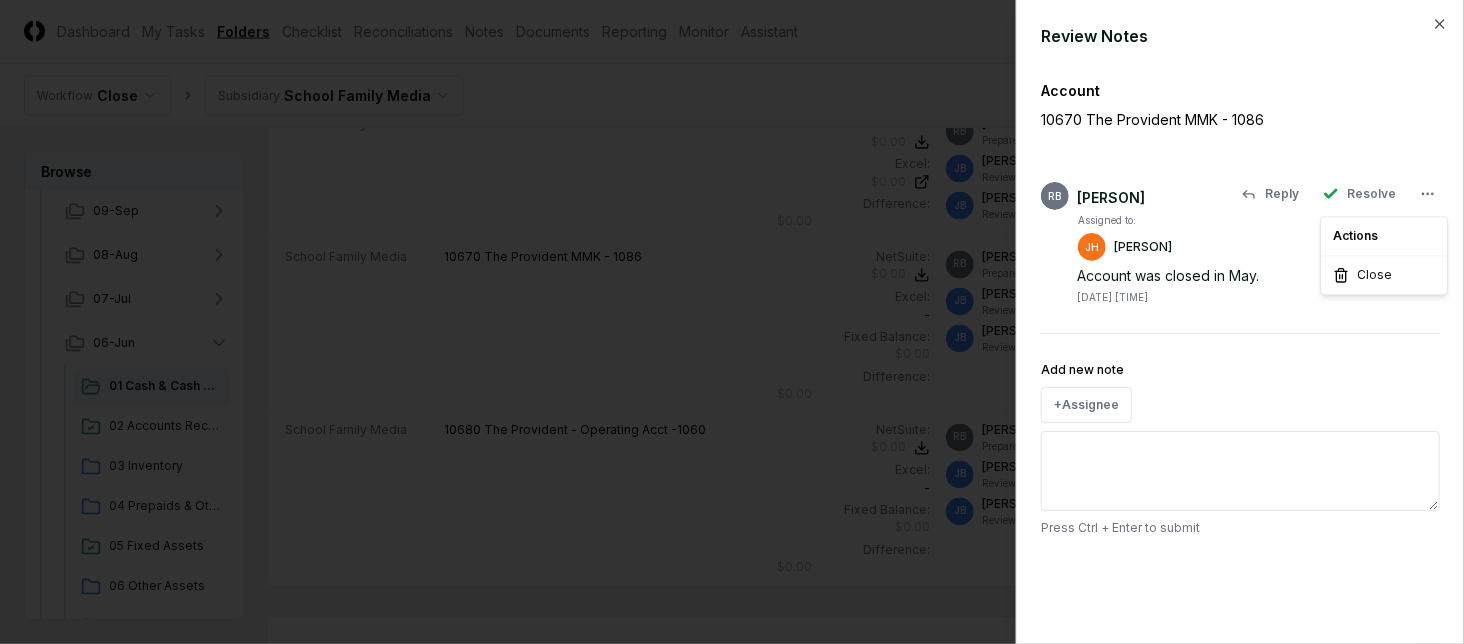 click on "Actions Close" at bounding box center (1384, 255) 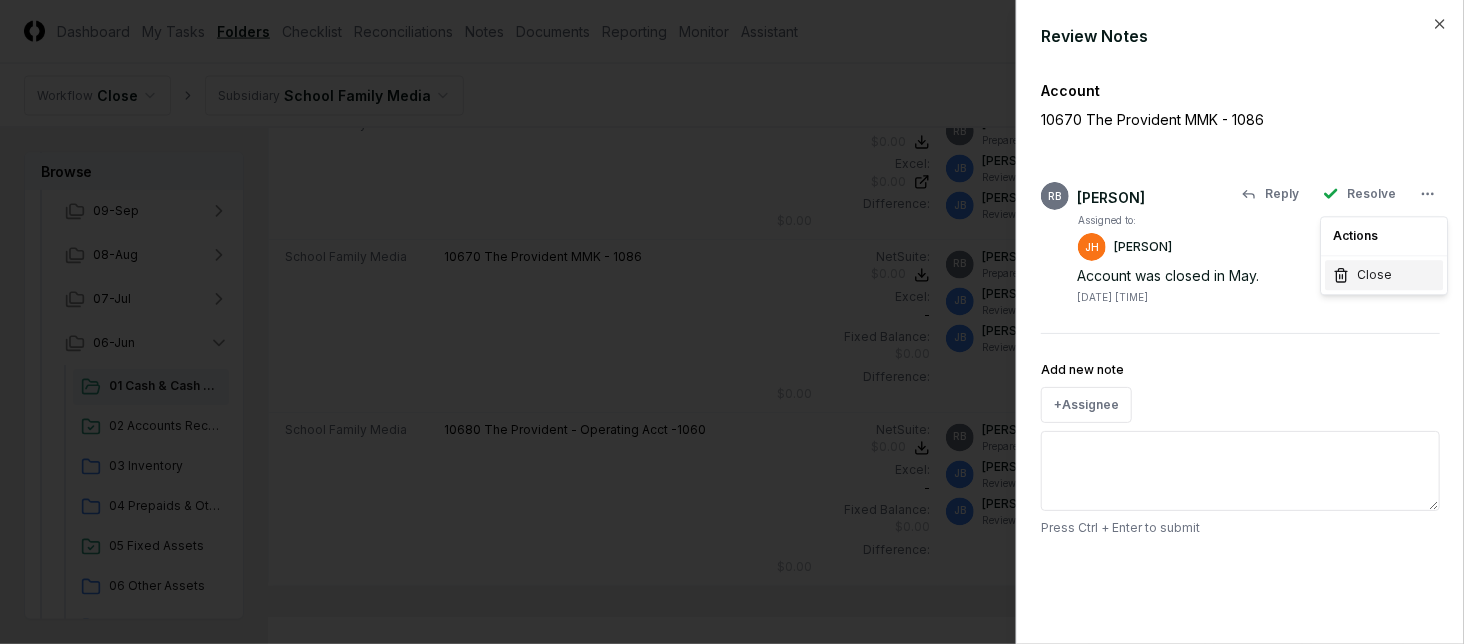 click on "Close" at bounding box center (1384, 275) 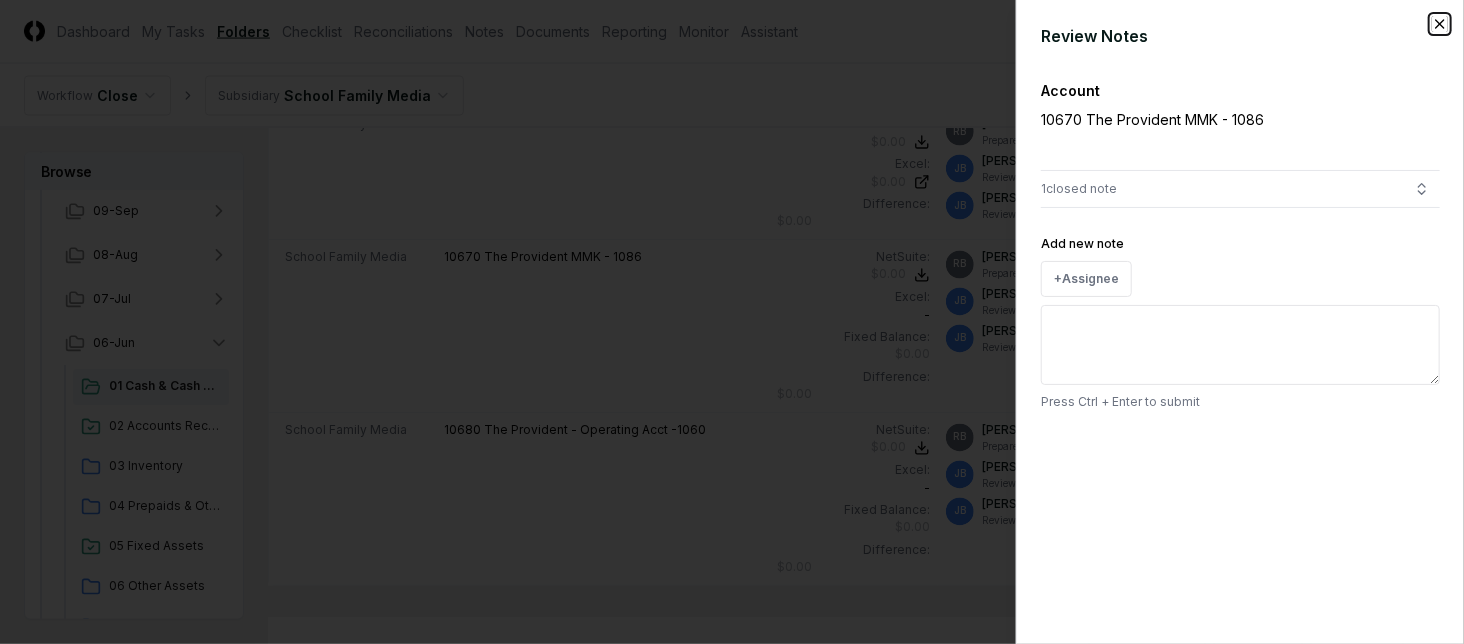 click 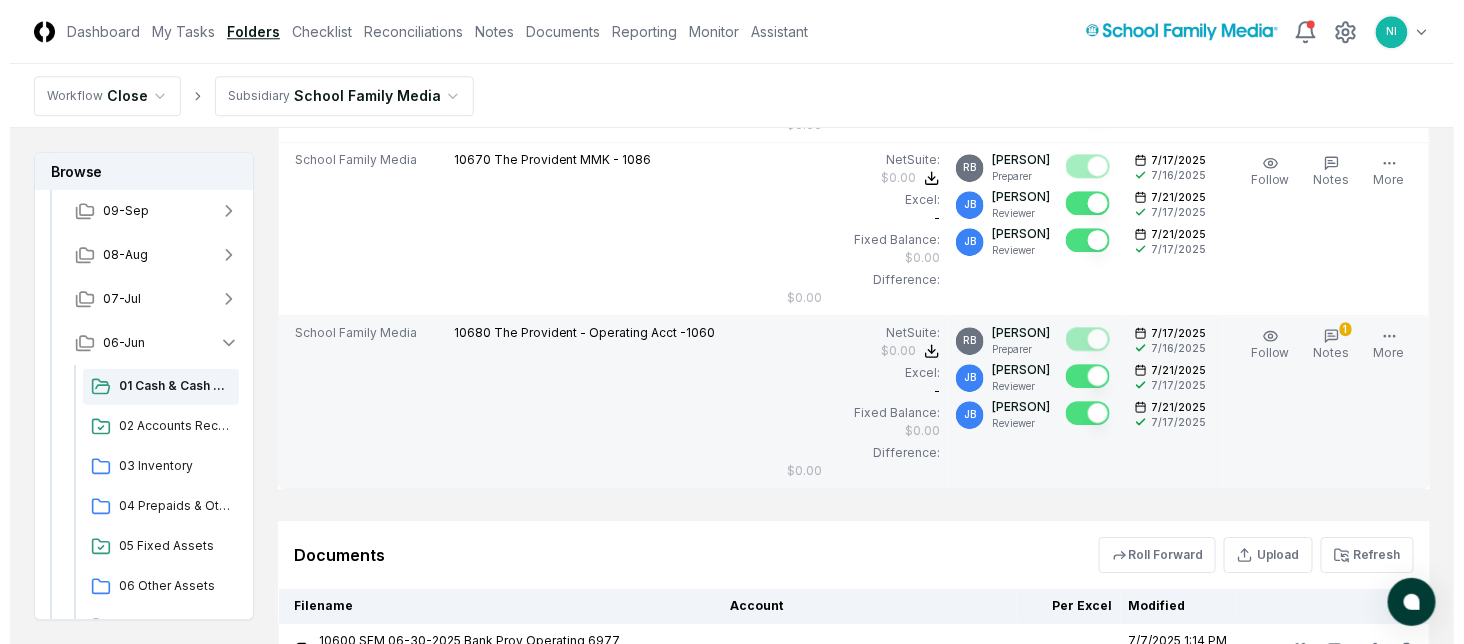 scroll, scrollTop: 1844, scrollLeft: 0, axis: vertical 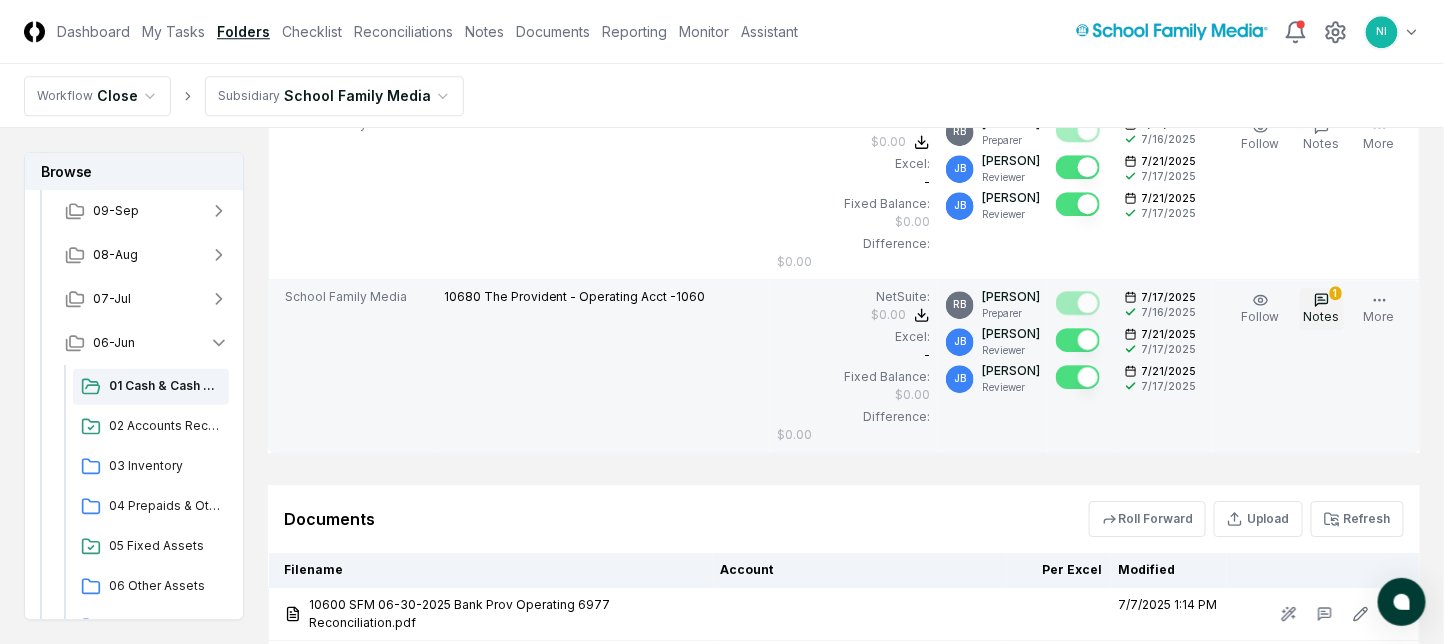 click on "1 Notes" at bounding box center (1322, 309) 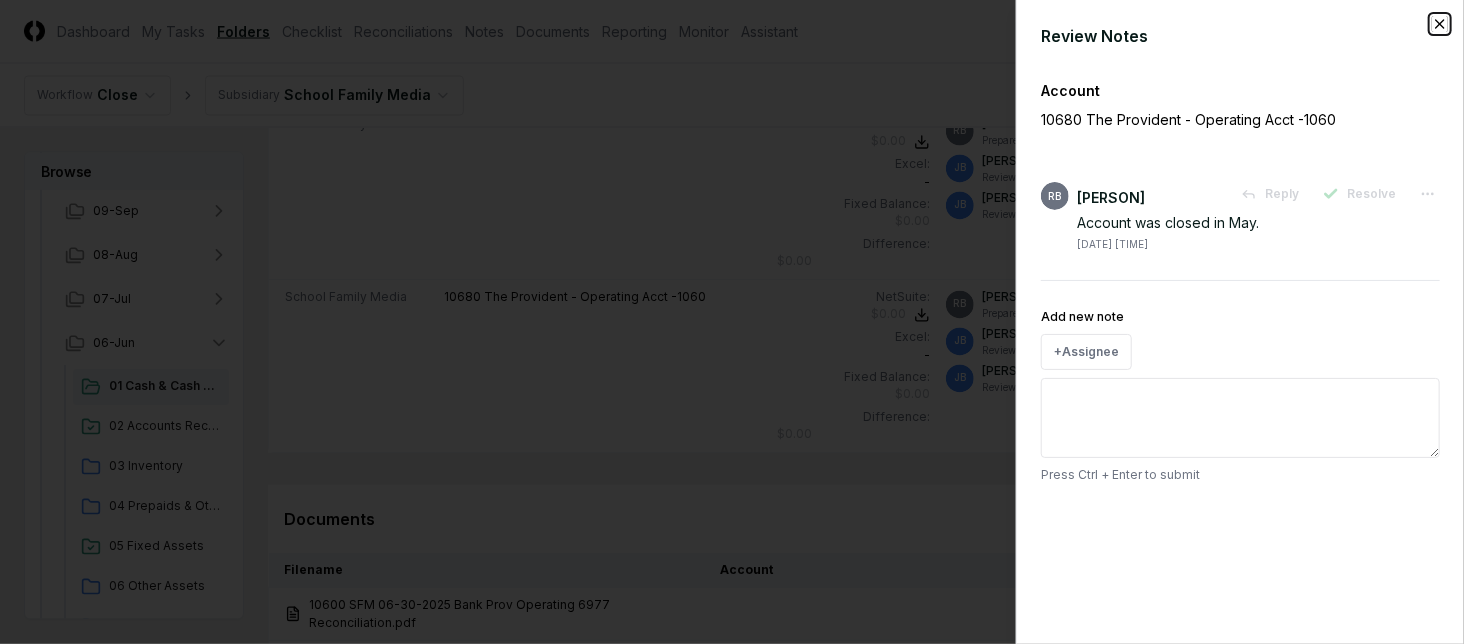 click 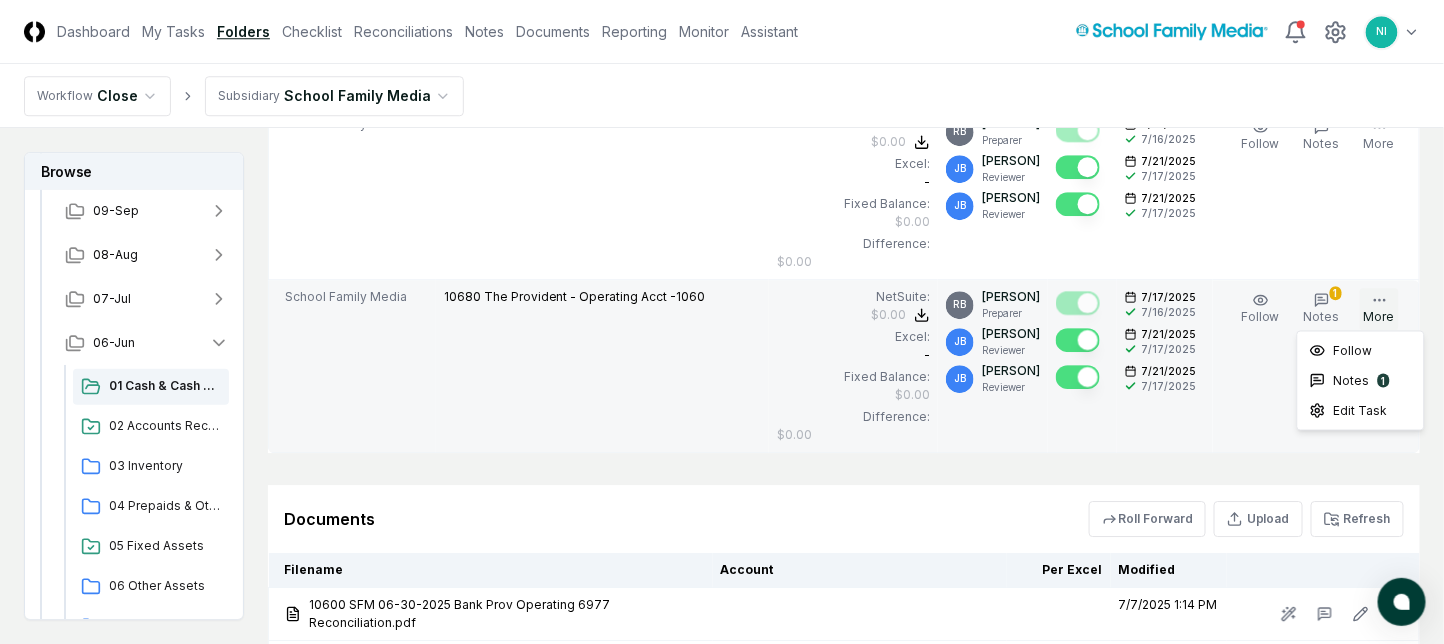 click on "More" at bounding box center (1379, 309) 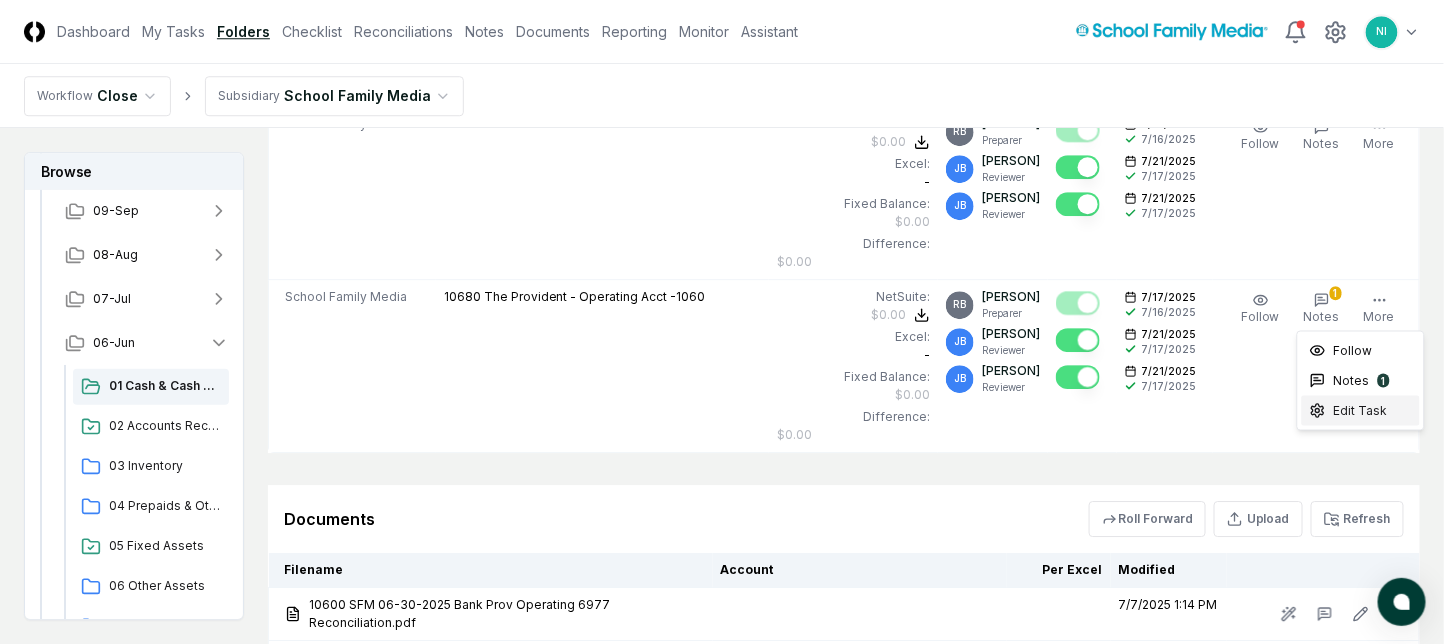 click on "Edit Task" at bounding box center (1361, 411) 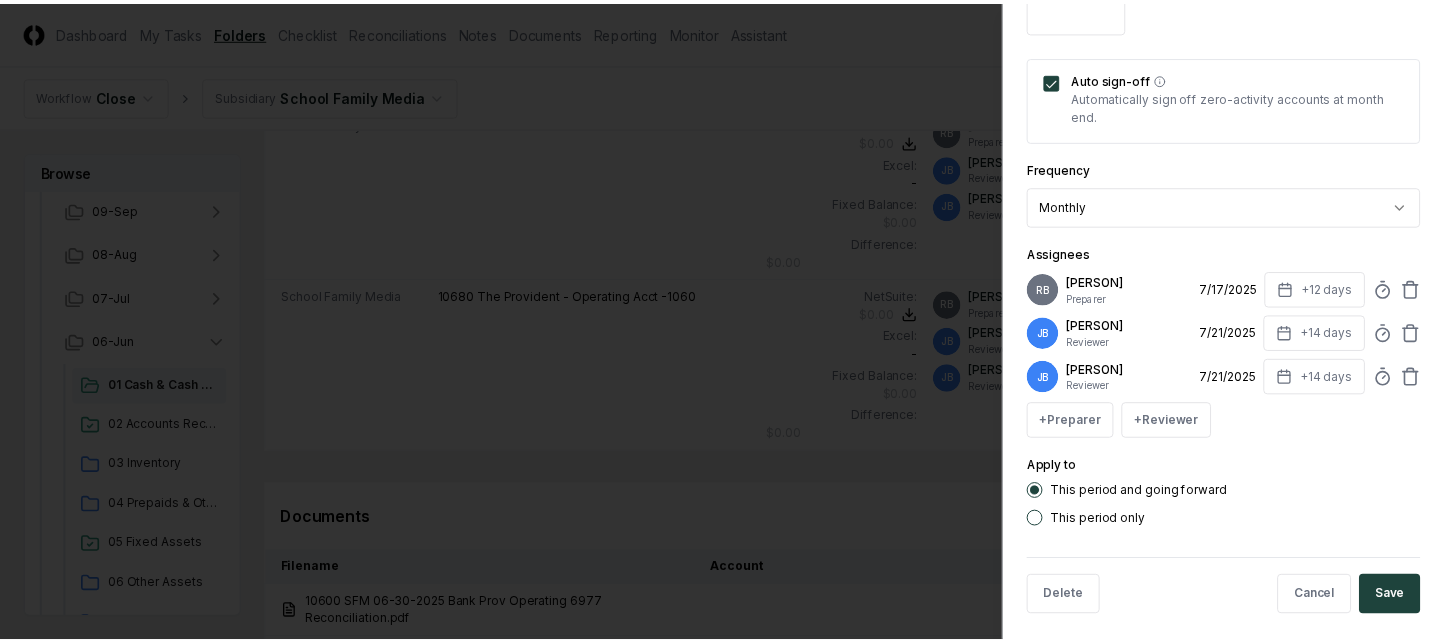 scroll, scrollTop: 814, scrollLeft: 0, axis: vertical 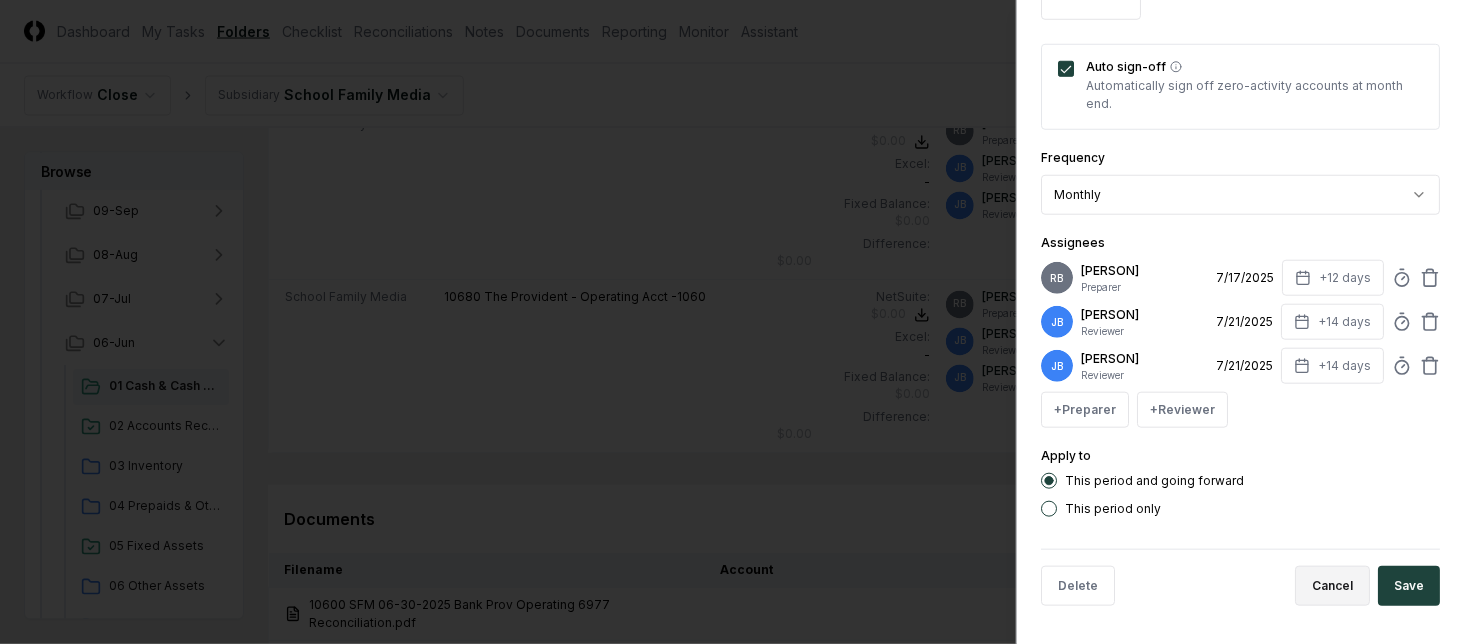 click on "Cancel" at bounding box center [1332, 586] 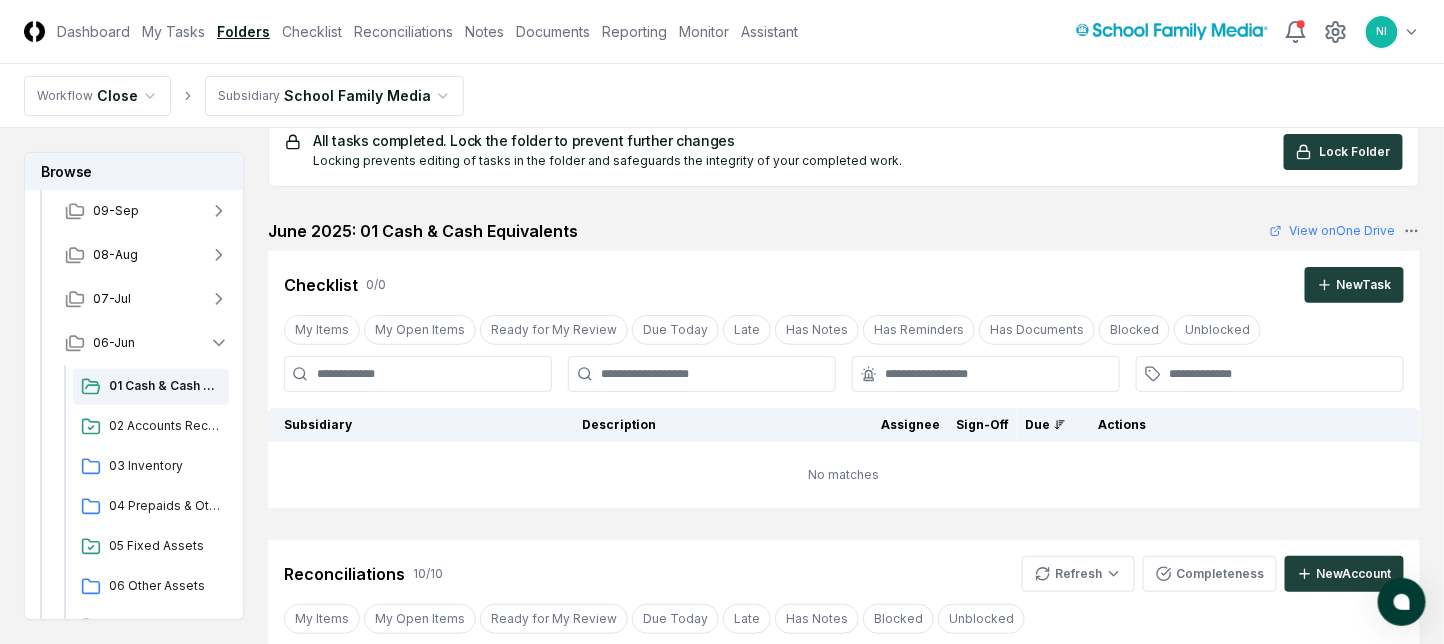 scroll, scrollTop: 0, scrollLeft: 0, axis: both 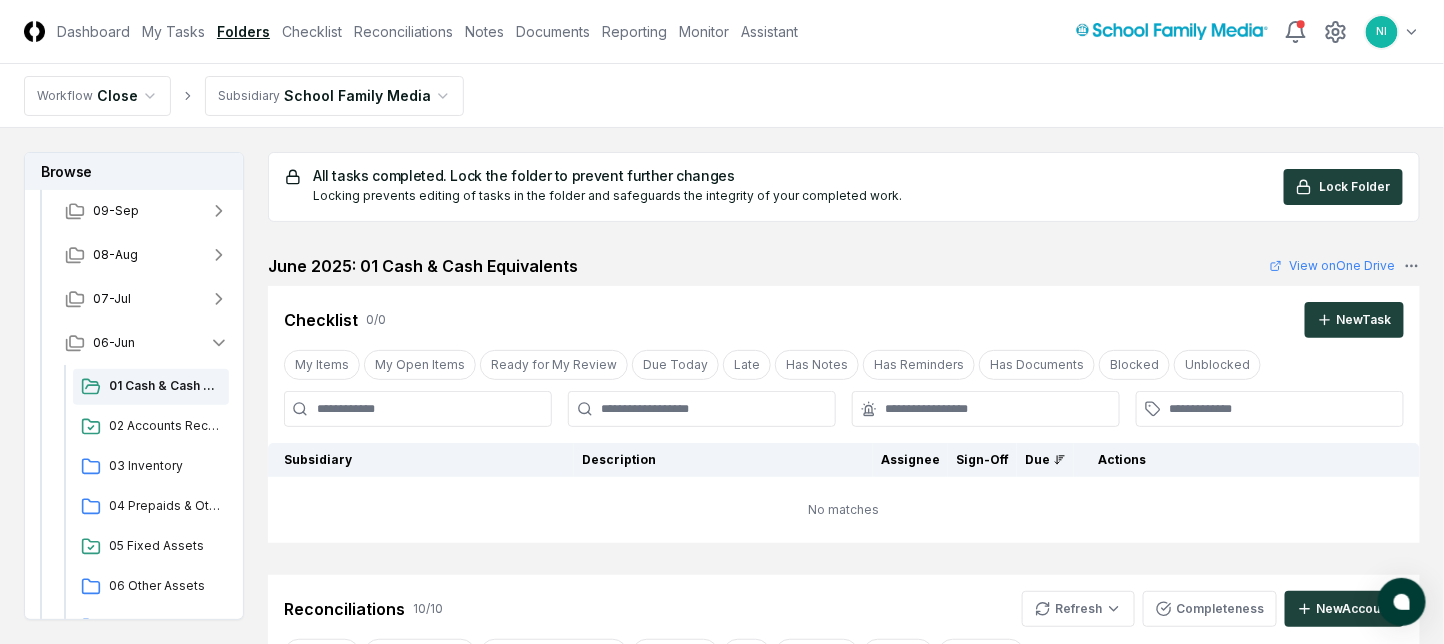 click on "Lock Folder" at bounding box center [1343, 187] 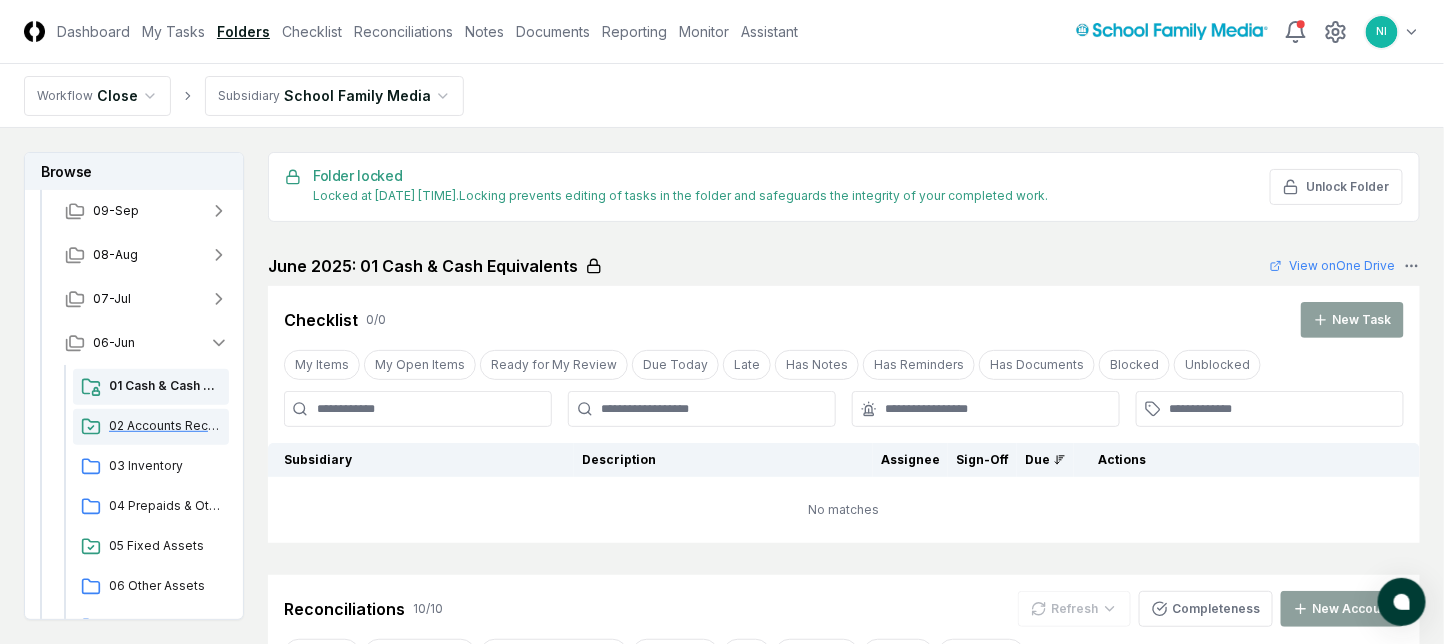 click on "02 Accounts Receivable" at bounding box center (165, 426) 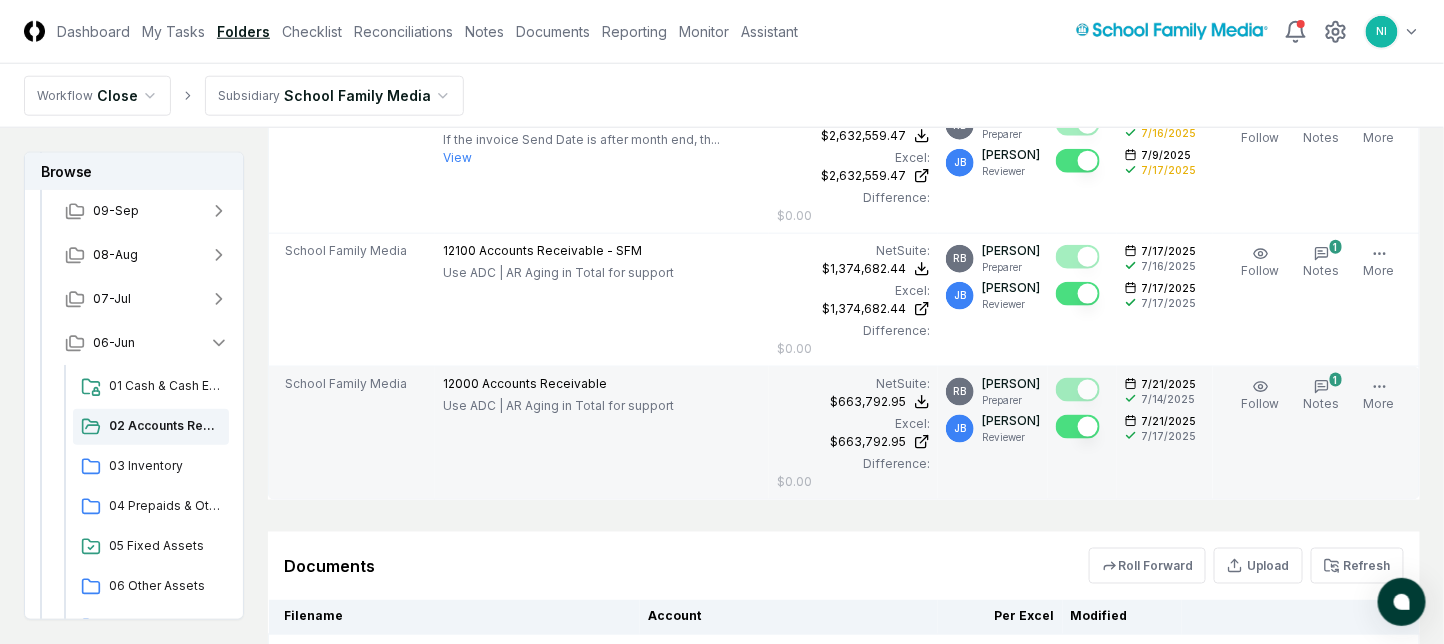 scroll, scrollTop: 533, scrollLeft: 0, axis: vertical 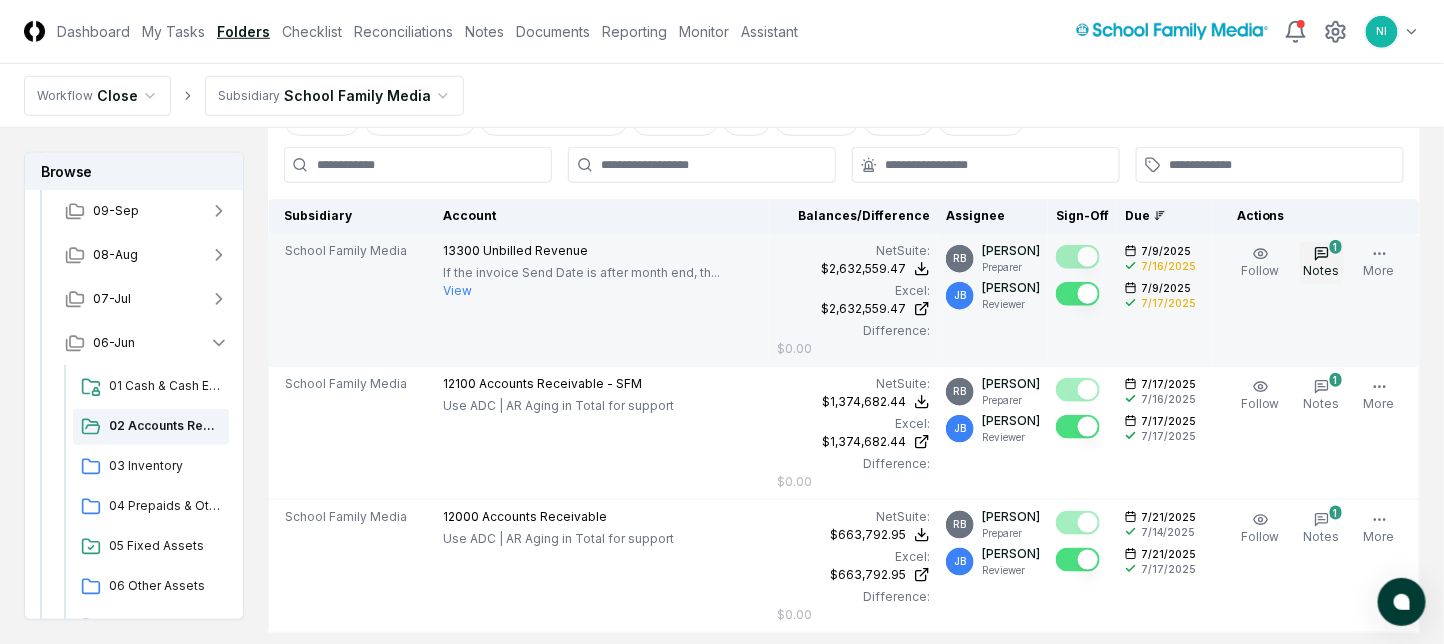 click on "Notes" at bounding box center (1322, 270) 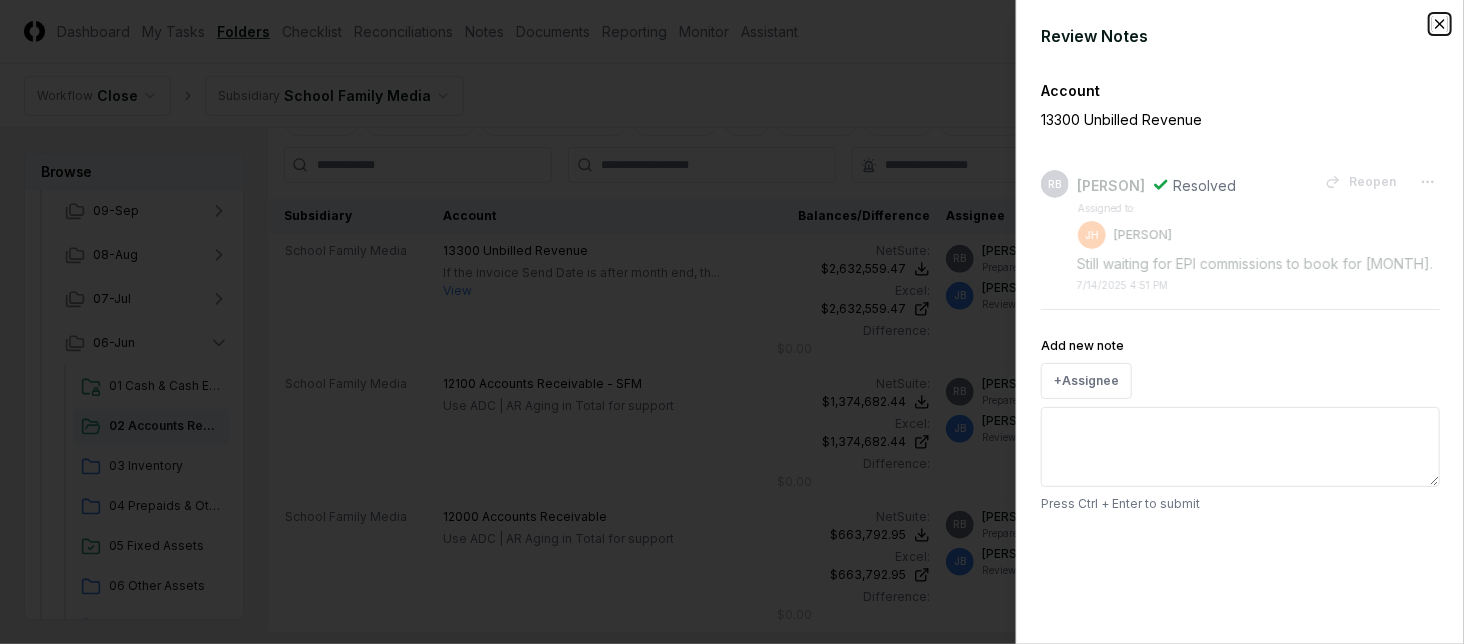 click 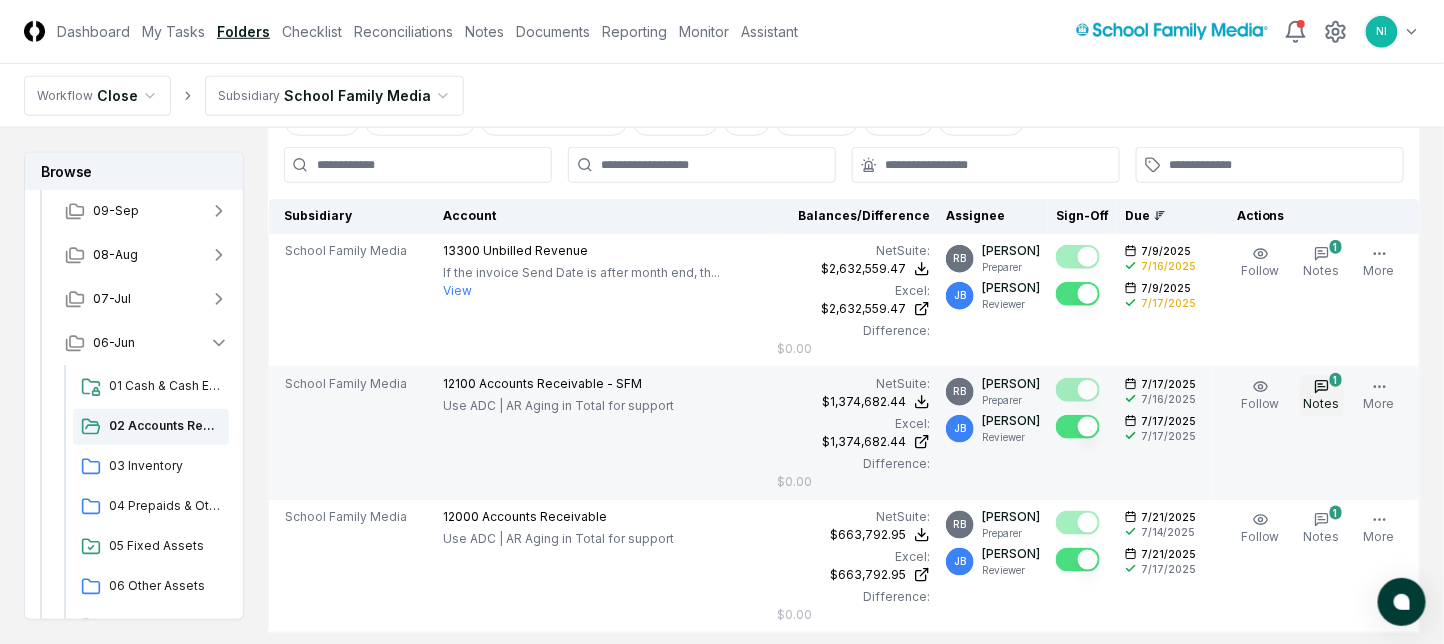 click 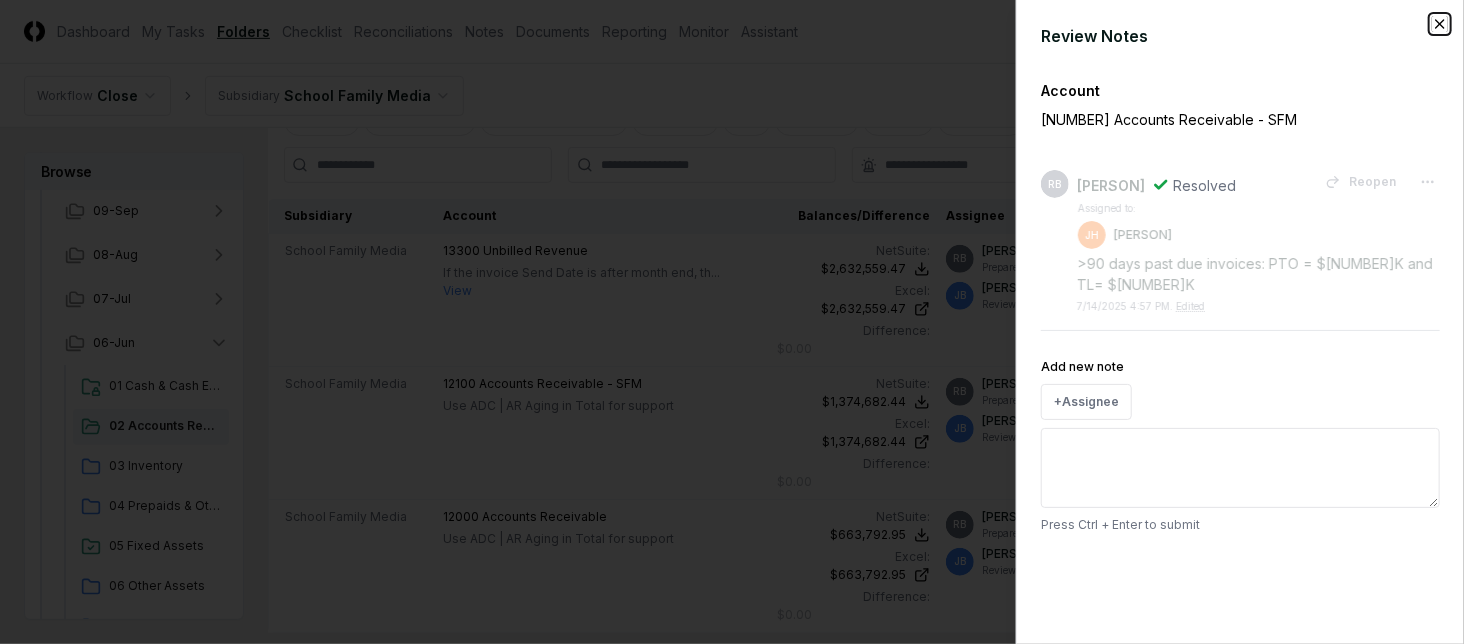 click 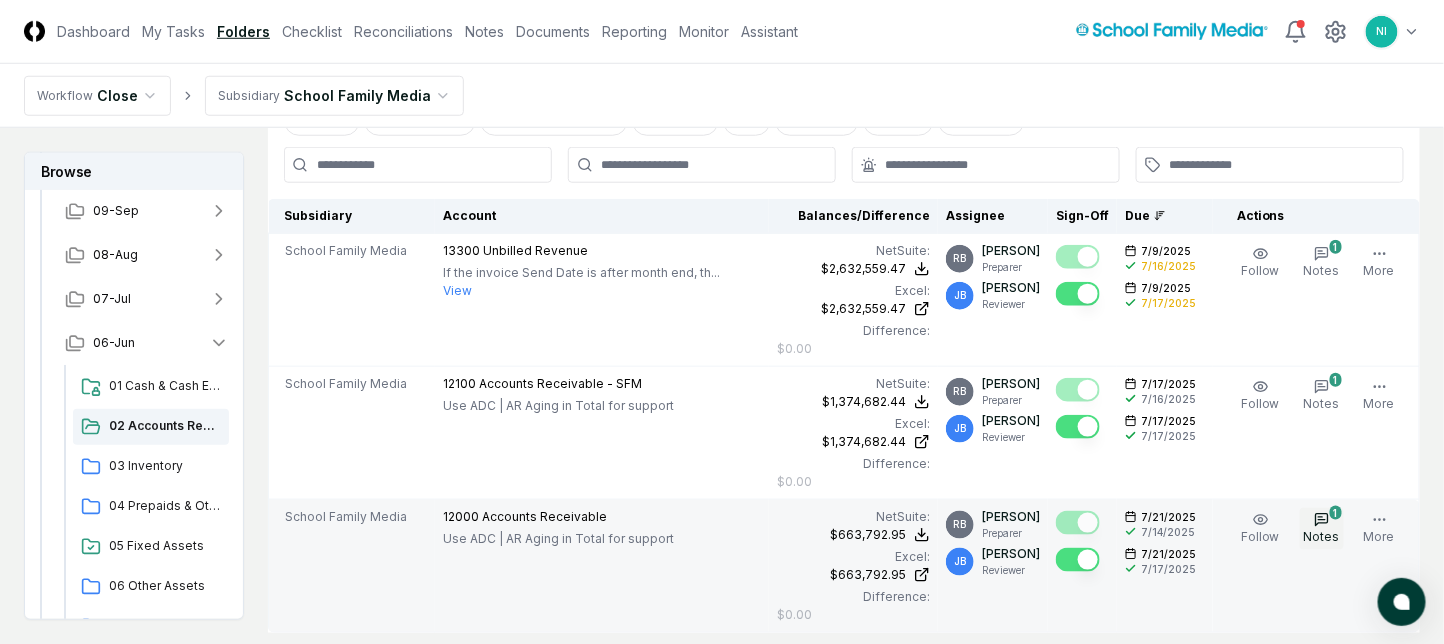 click on "Notes" at bounding box center (1322, 536) 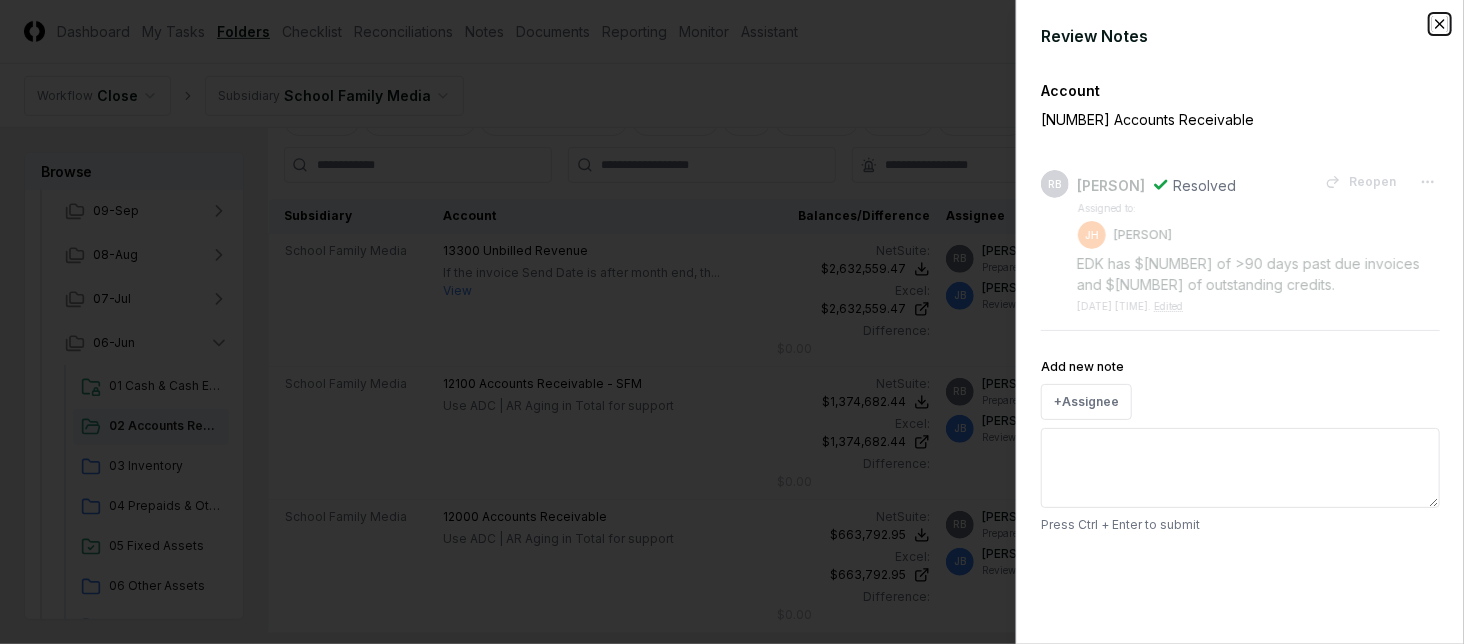 click 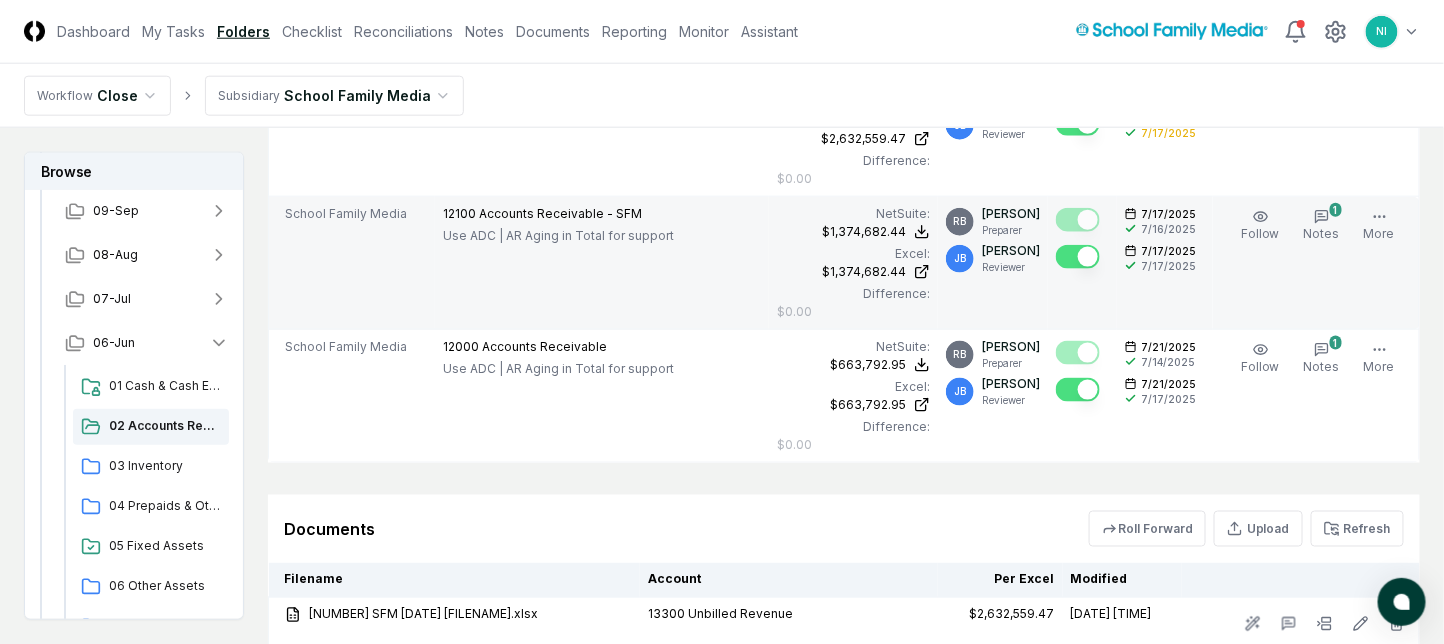 scroll, scrollTop: 533, scrollLeft: 0, axis: vertical 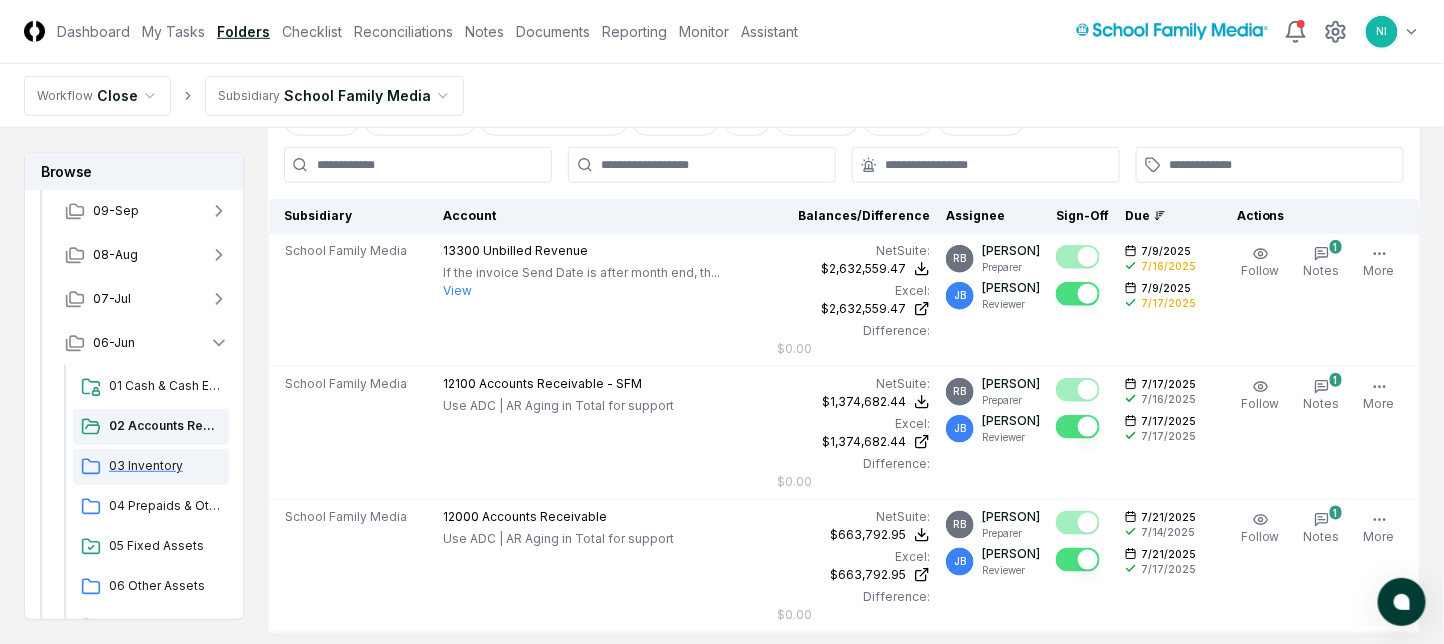click on "03 Inventory" at bounding box center [165, 466] 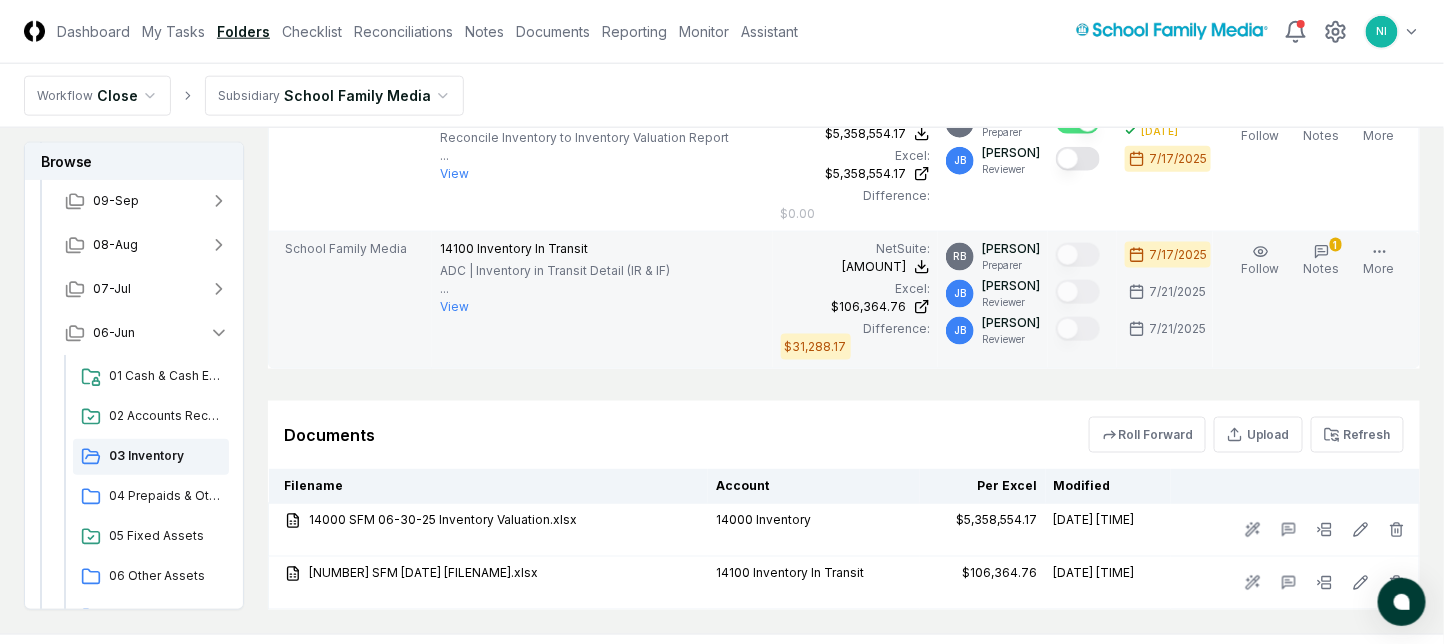 scroll, scrollTop: 800, scrollLeft: 0, axis: vertical 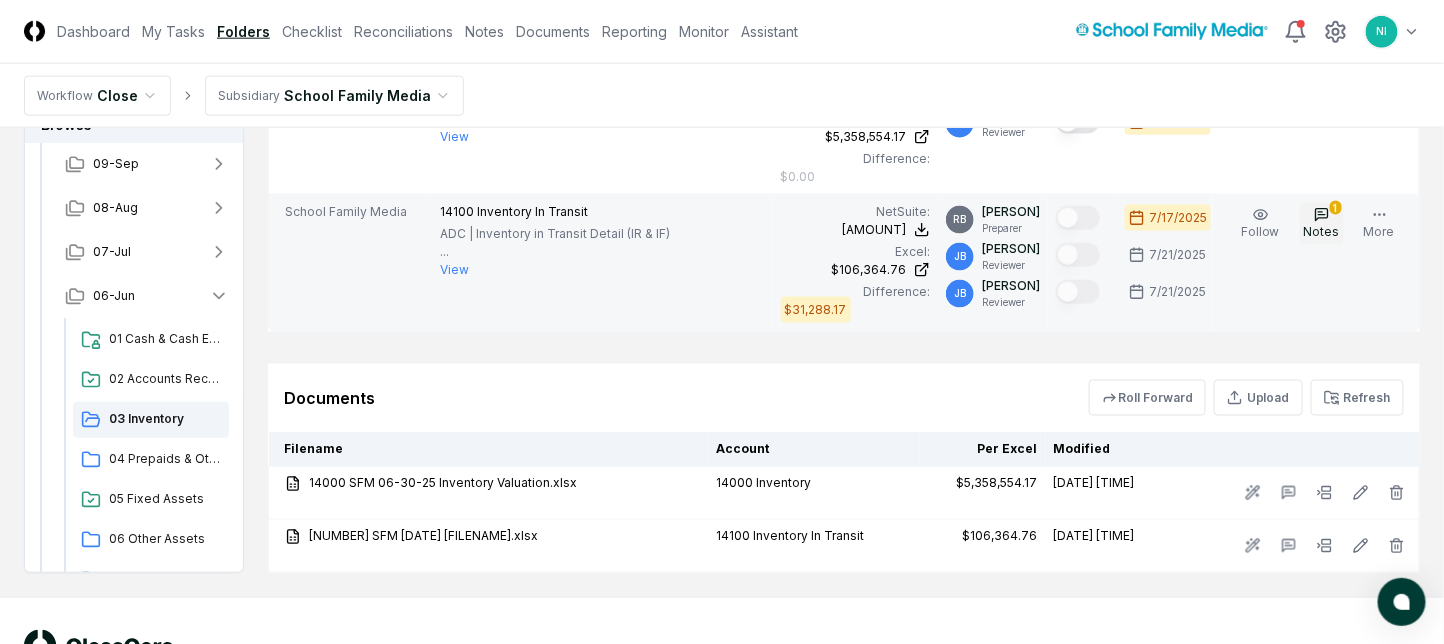 click 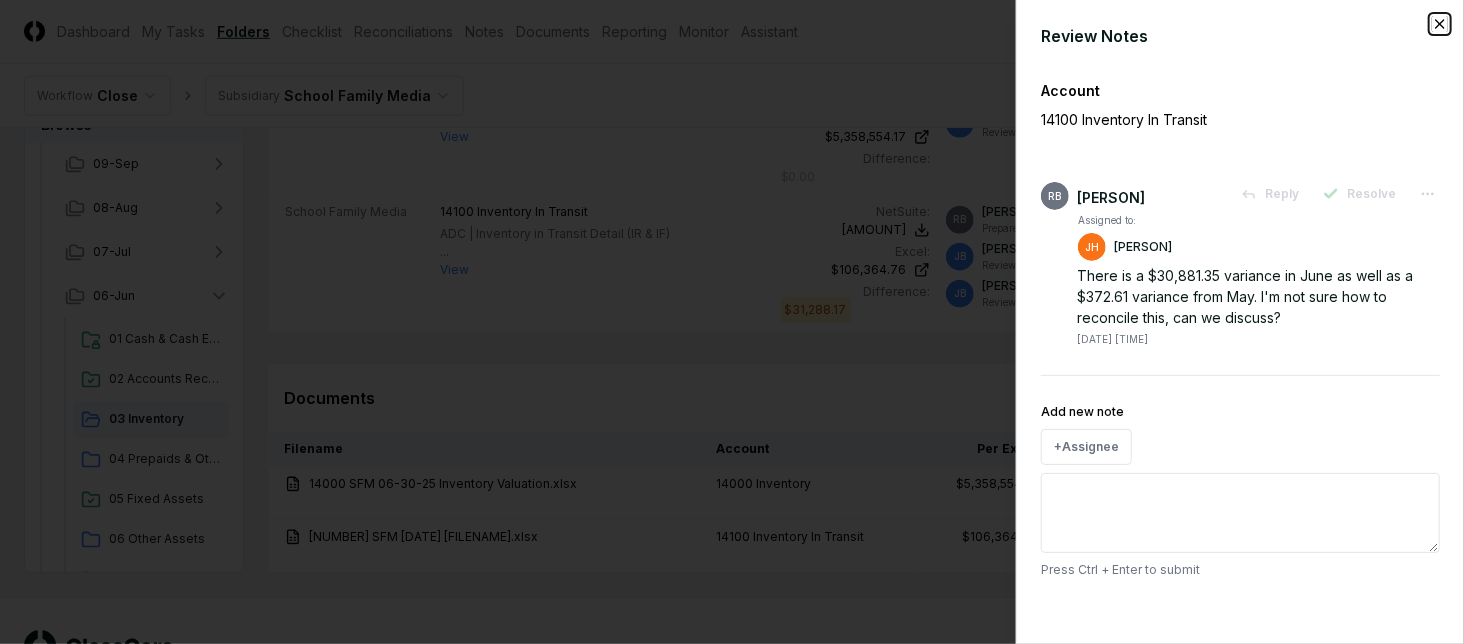 click 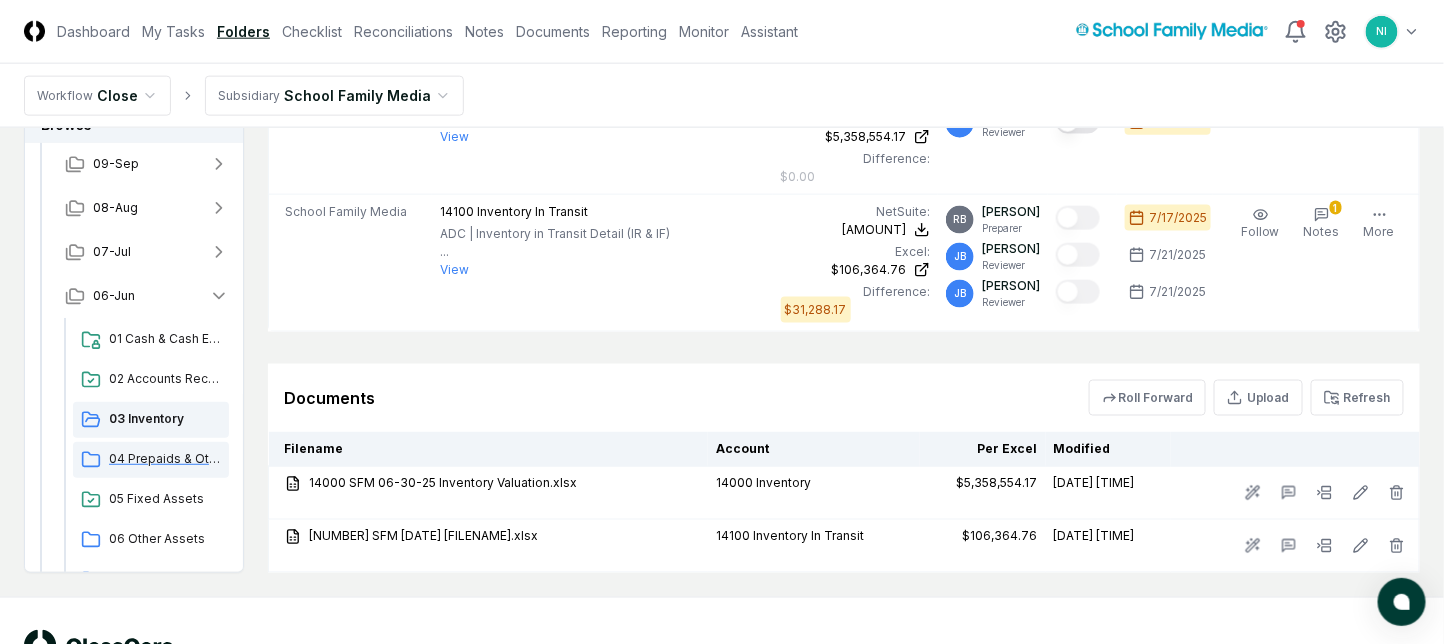 click on "04 Prepaids & Other Current Assets" at bounding box center [165, 459] 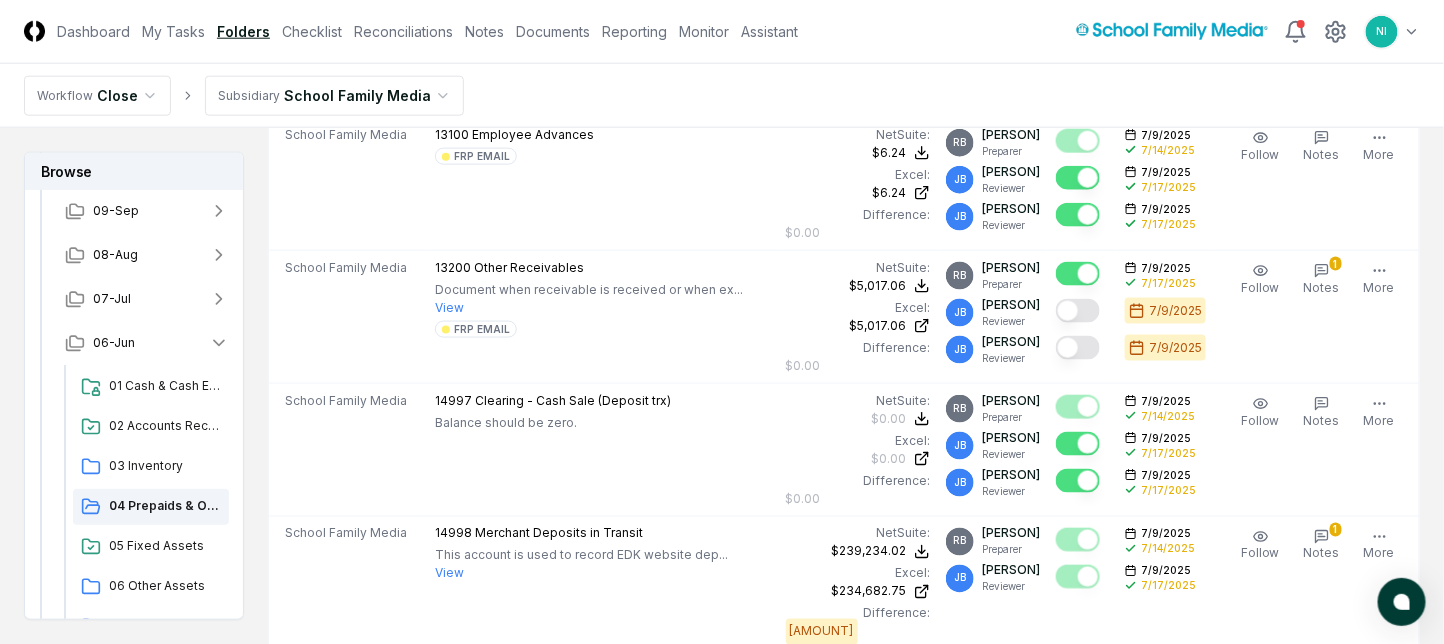 scroll, scrollTop: 800, scrollLeft: 0, axis: vertical 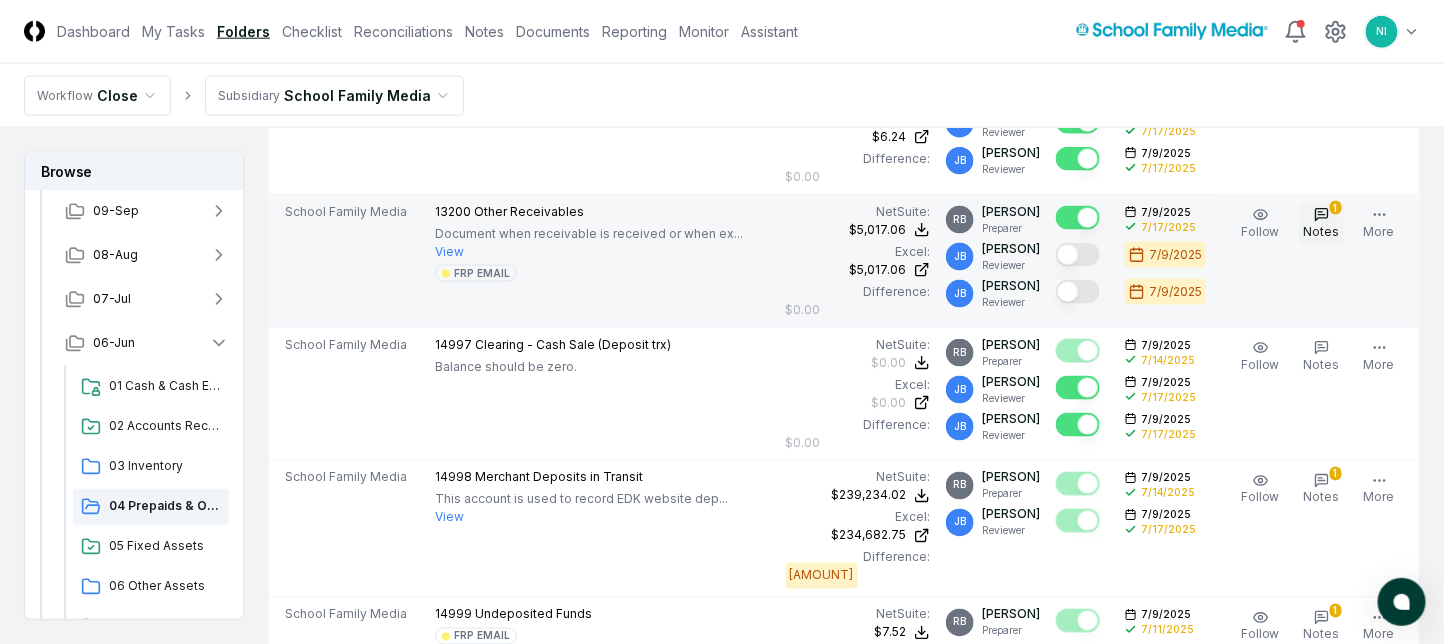 click 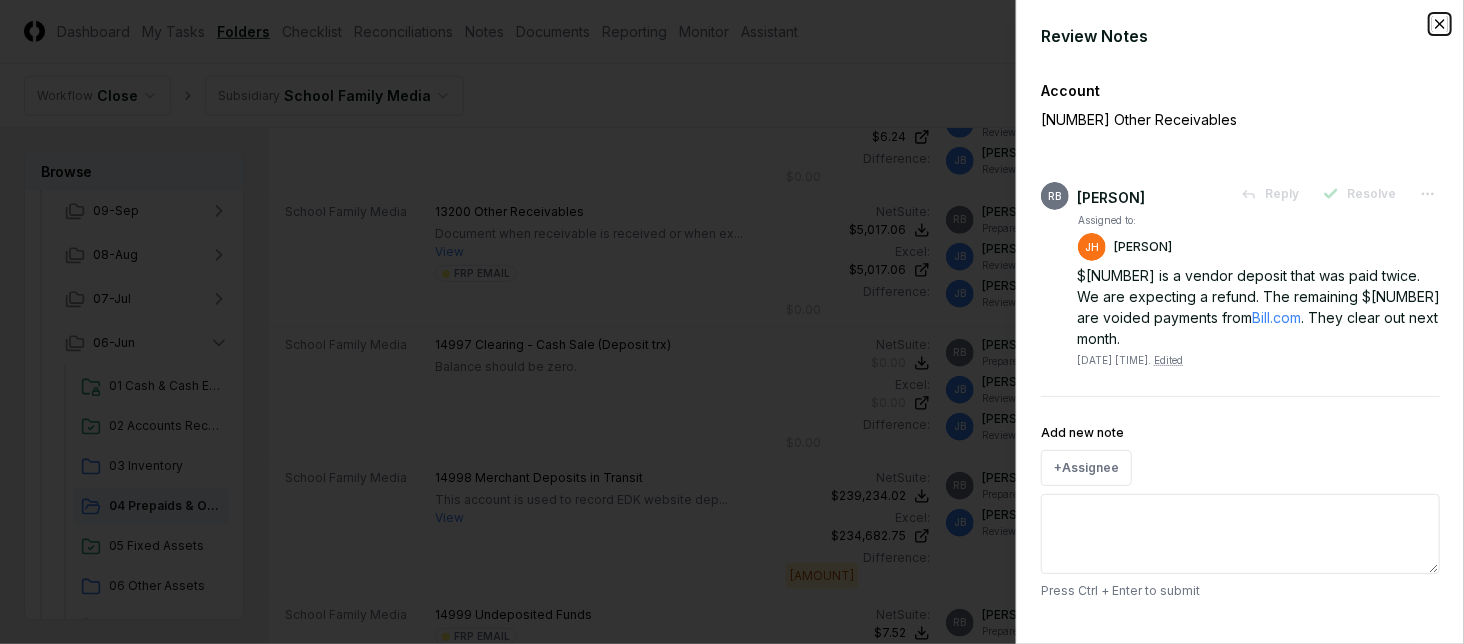 click 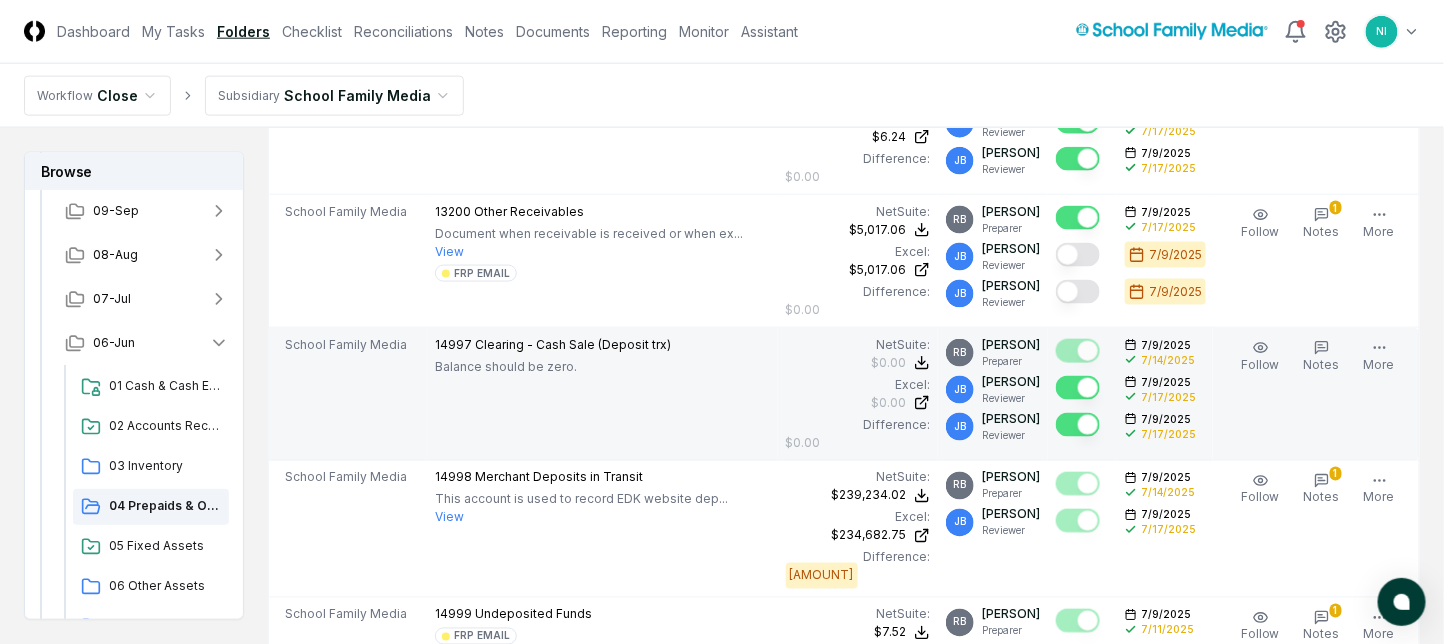 scroll, scrollTop: 933, scrollLeft: 0, axis: vertical 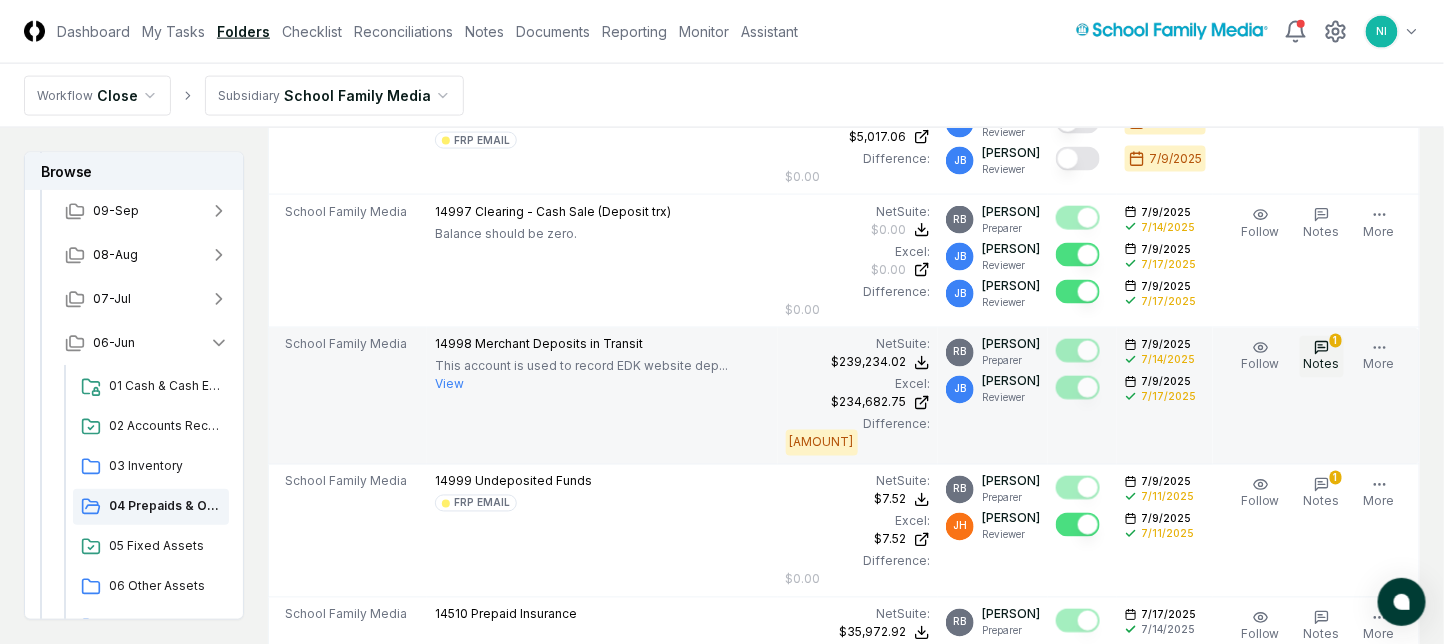 click on "1 Notes" at bounding box center (1322, 357) 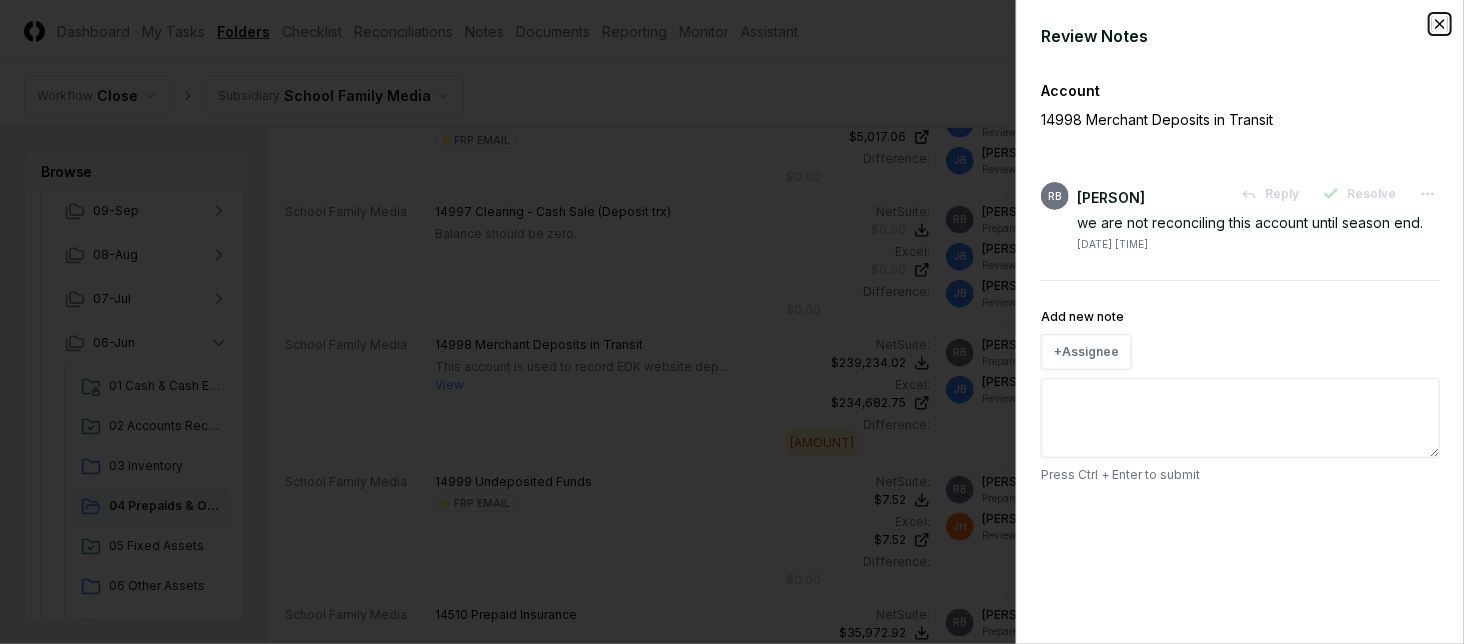 click 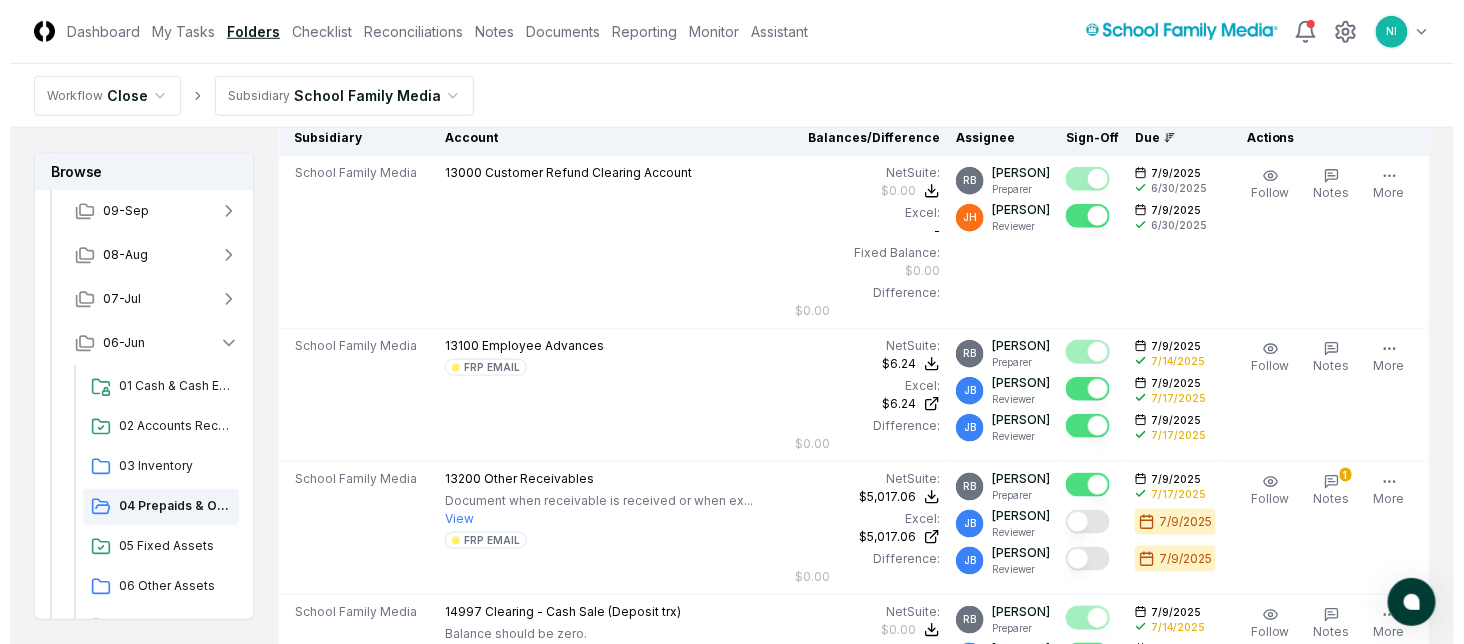 scroll, scrollTop: 666, scrollLeft: 0, axis: vertical 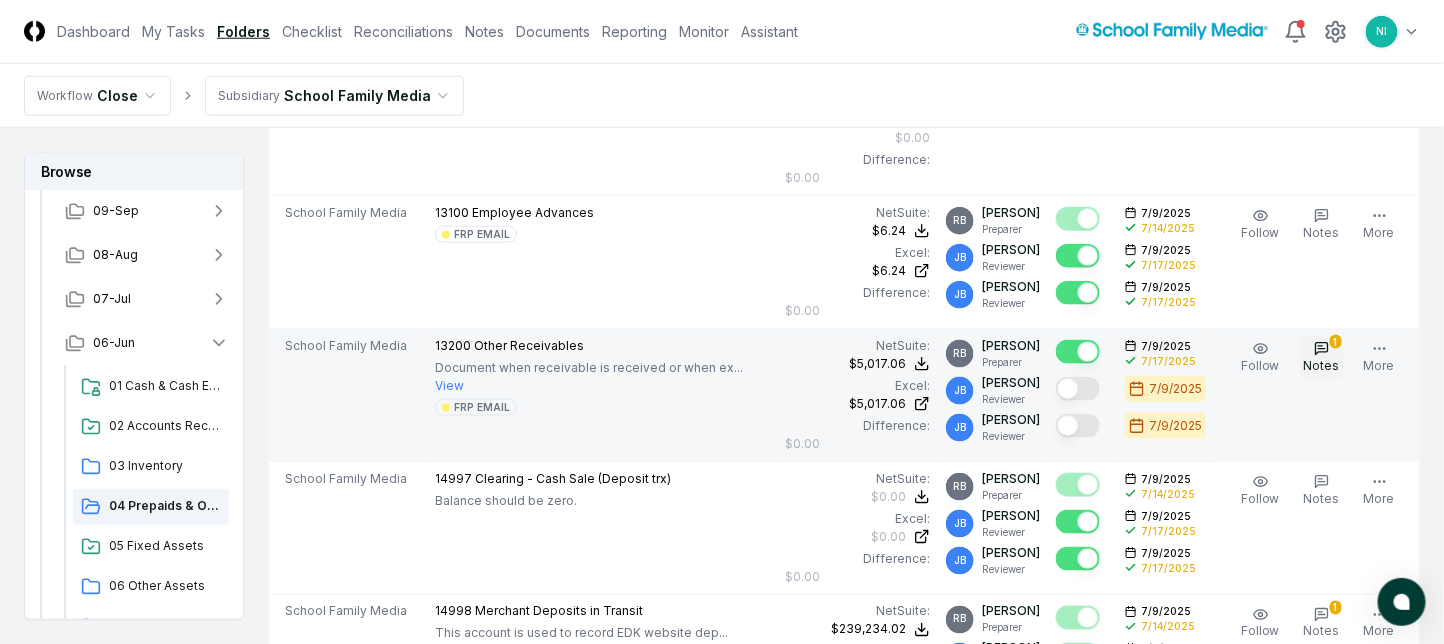 click on "1 Notes" at bounding box center (1322, 358) 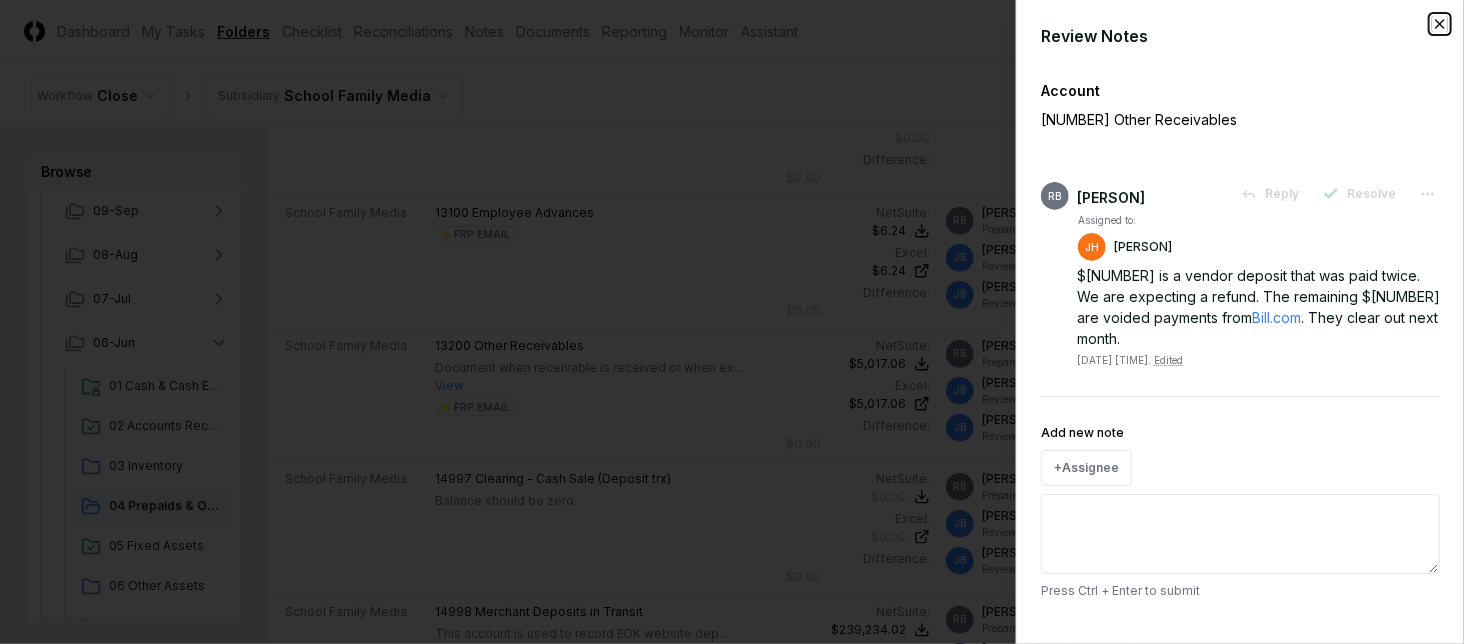 click 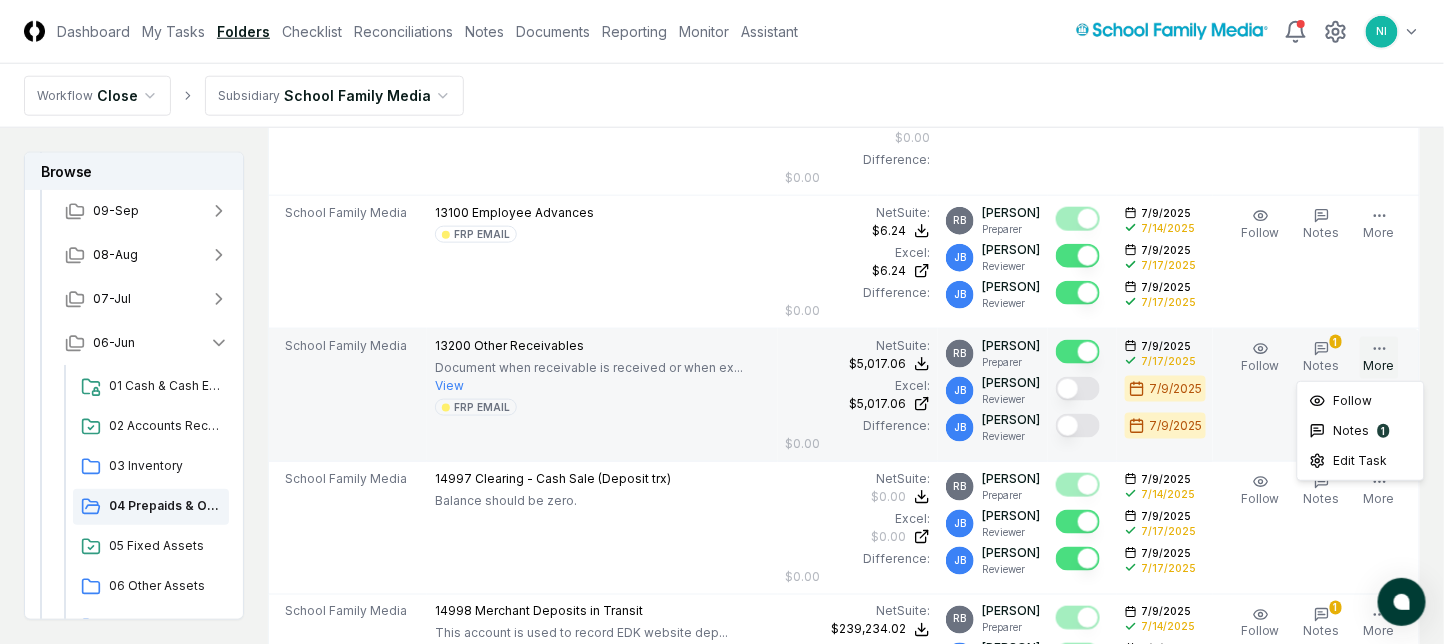 click 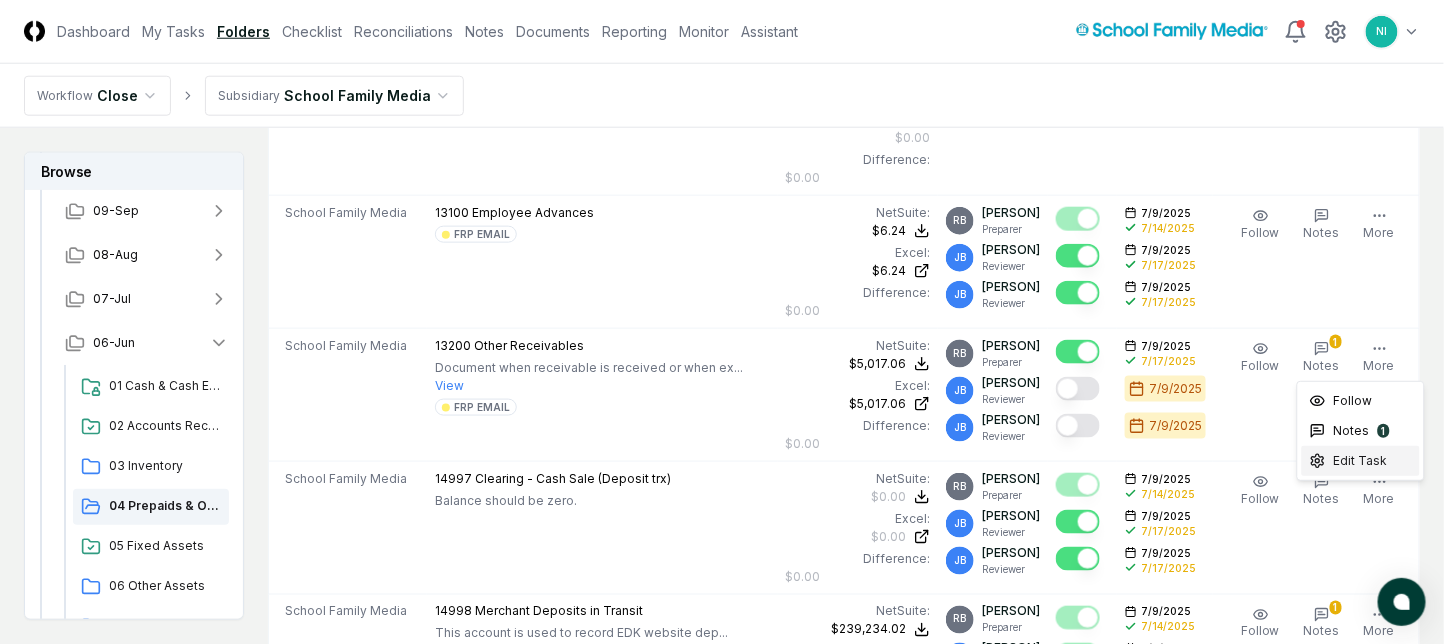 click on "Edit Task" at bounding box center [1361, 461] 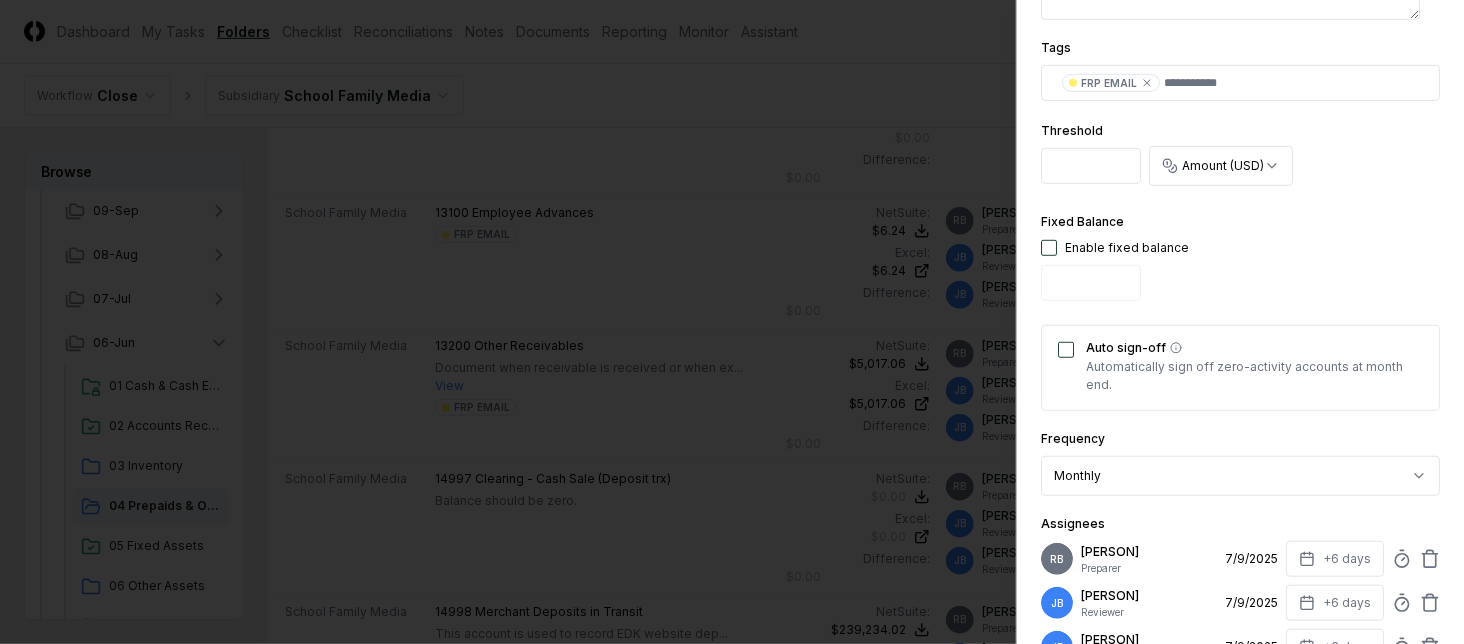 scroll, scrollTop: 814, scrollLeft: 0, axis: vertical 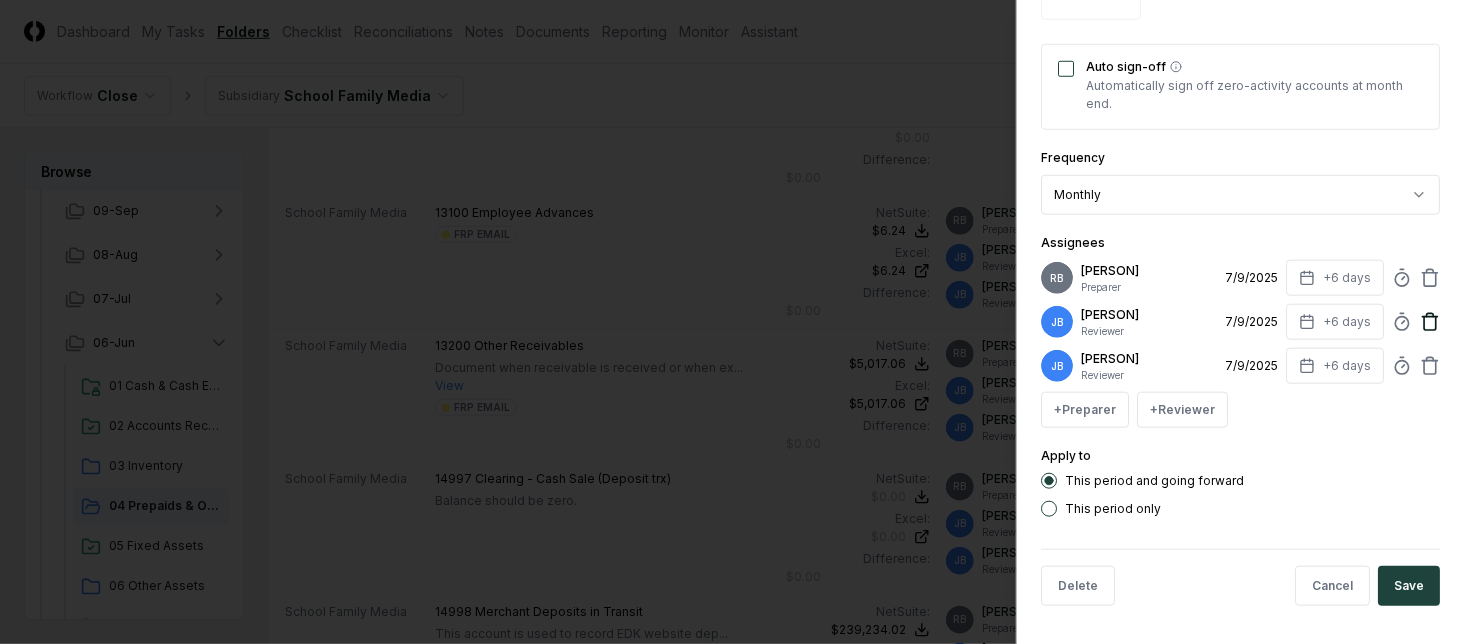 click 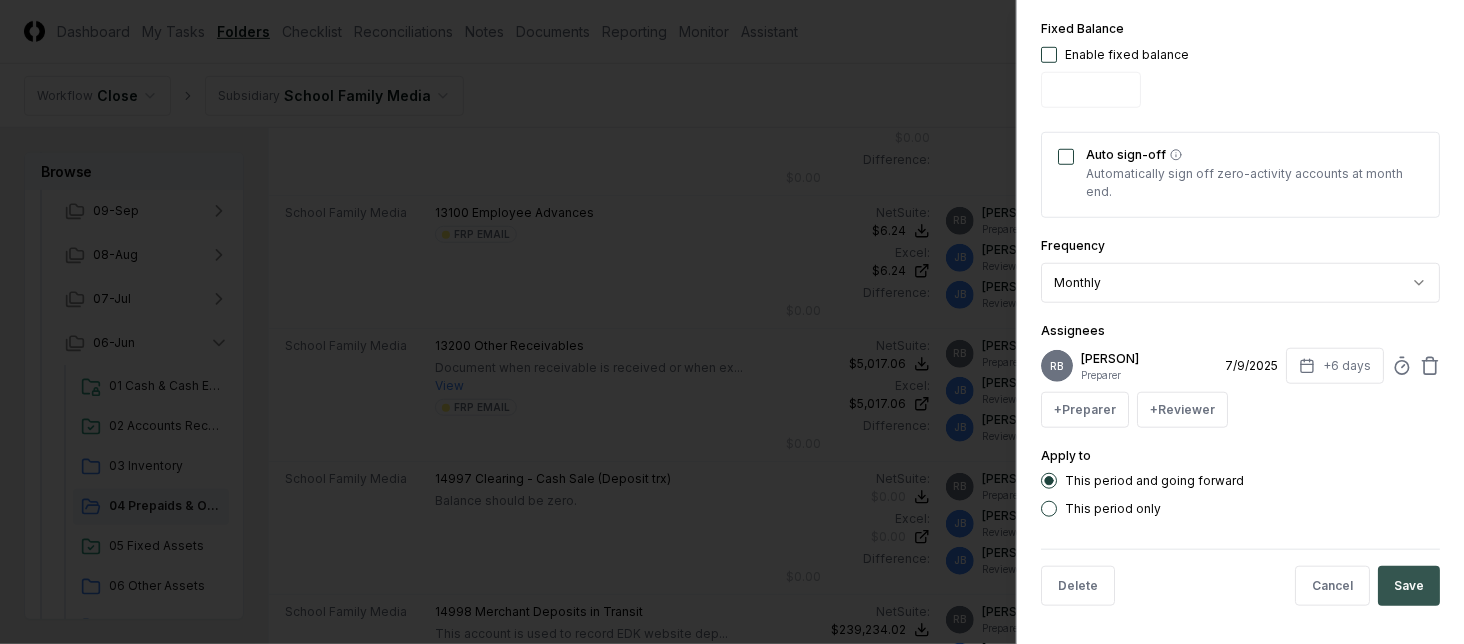 click on "Save" at bounding box center [1409, 586] 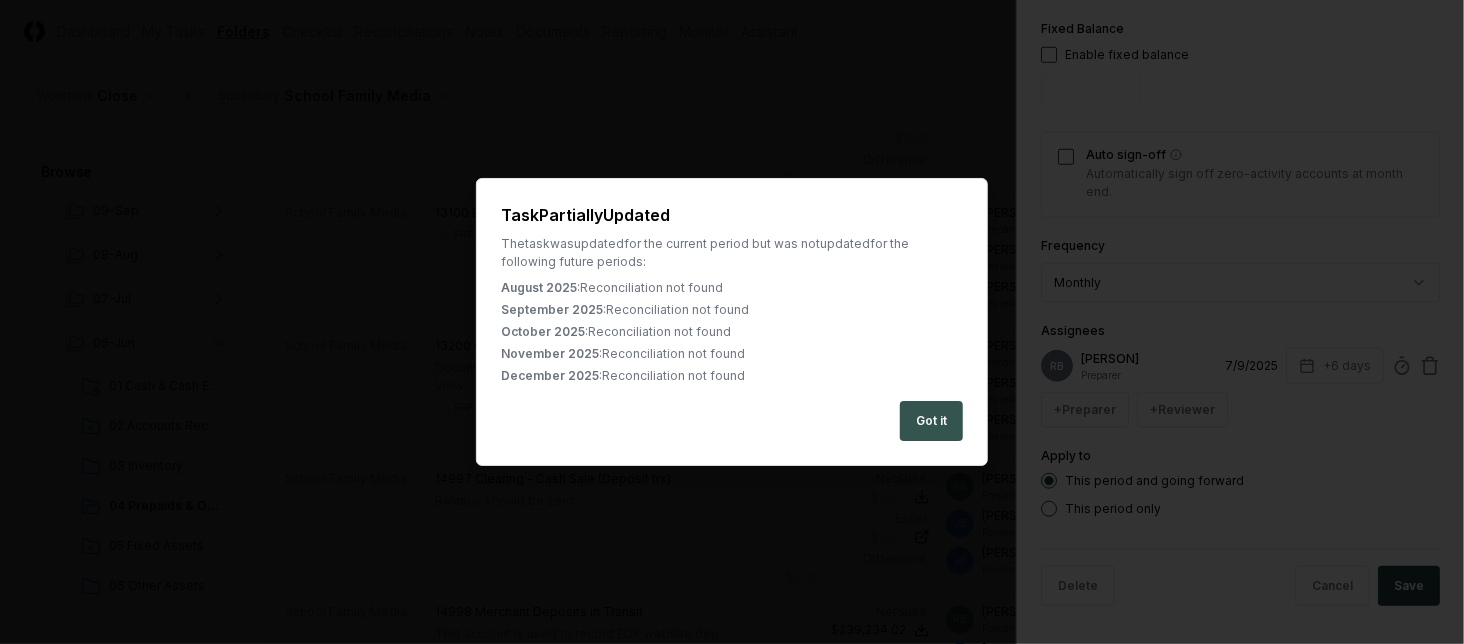 click on "Got it" at bounding box center (931, 421) 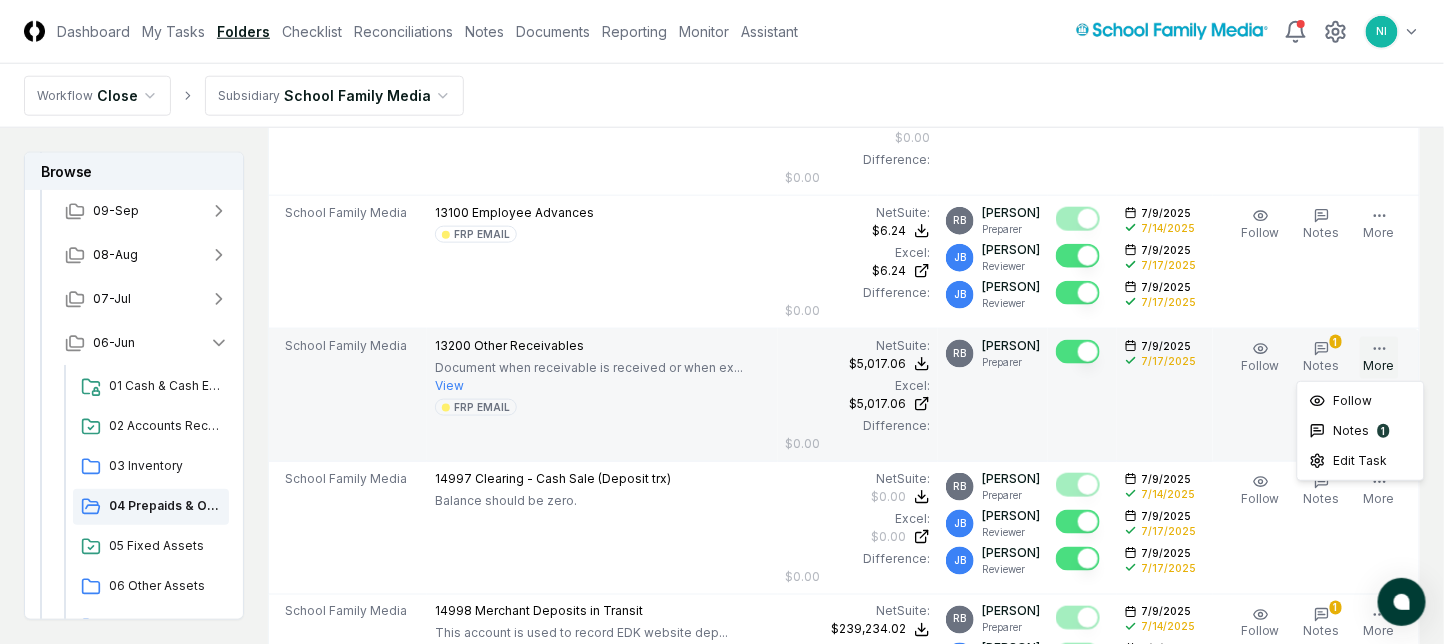 click 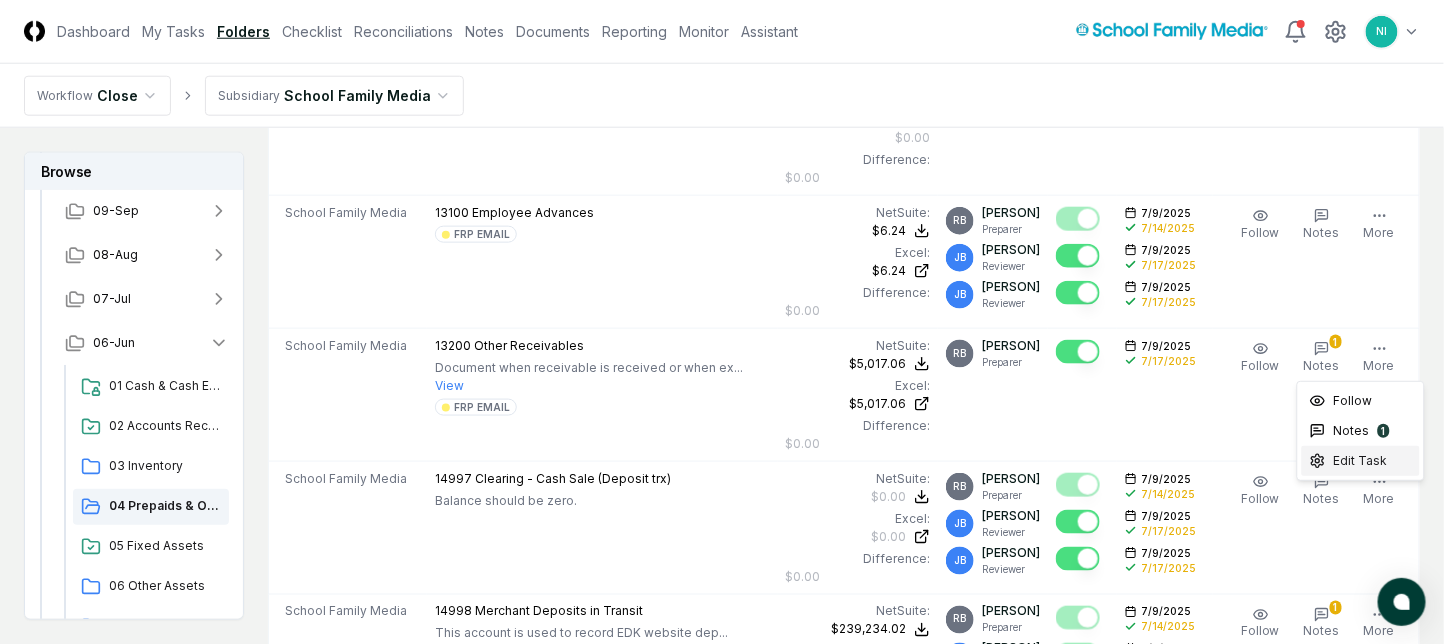 click on "Edit Task" at bounding box center [1361, 461] 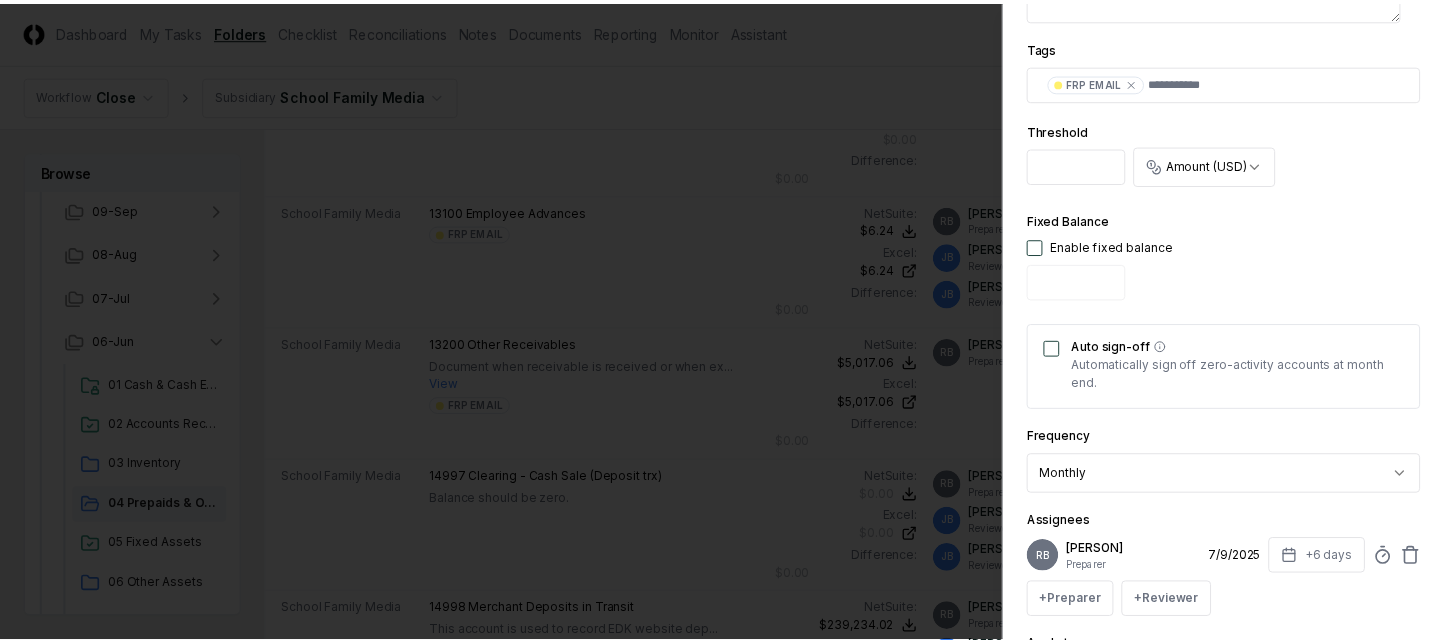 scroll, scrollTop: 726, scrollLeft: 0, axis: vertical 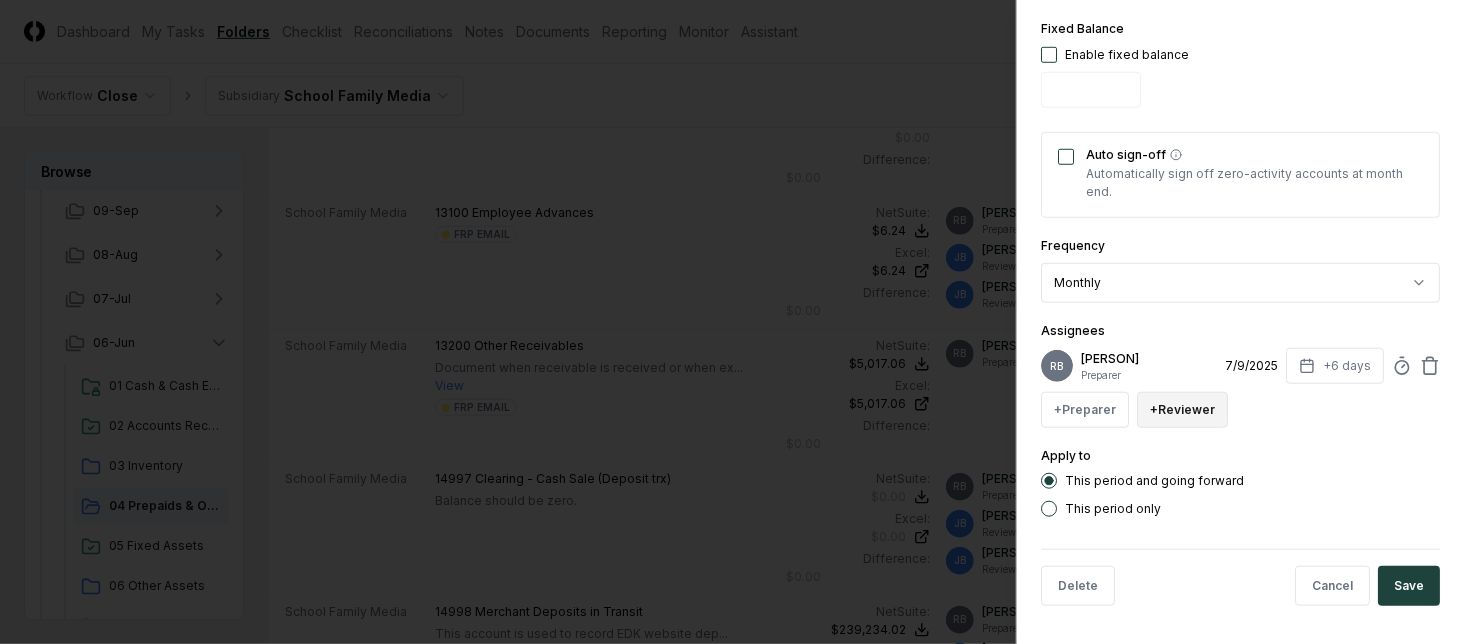 click on "+  Reviewer" at bounding box center (1182, 410) 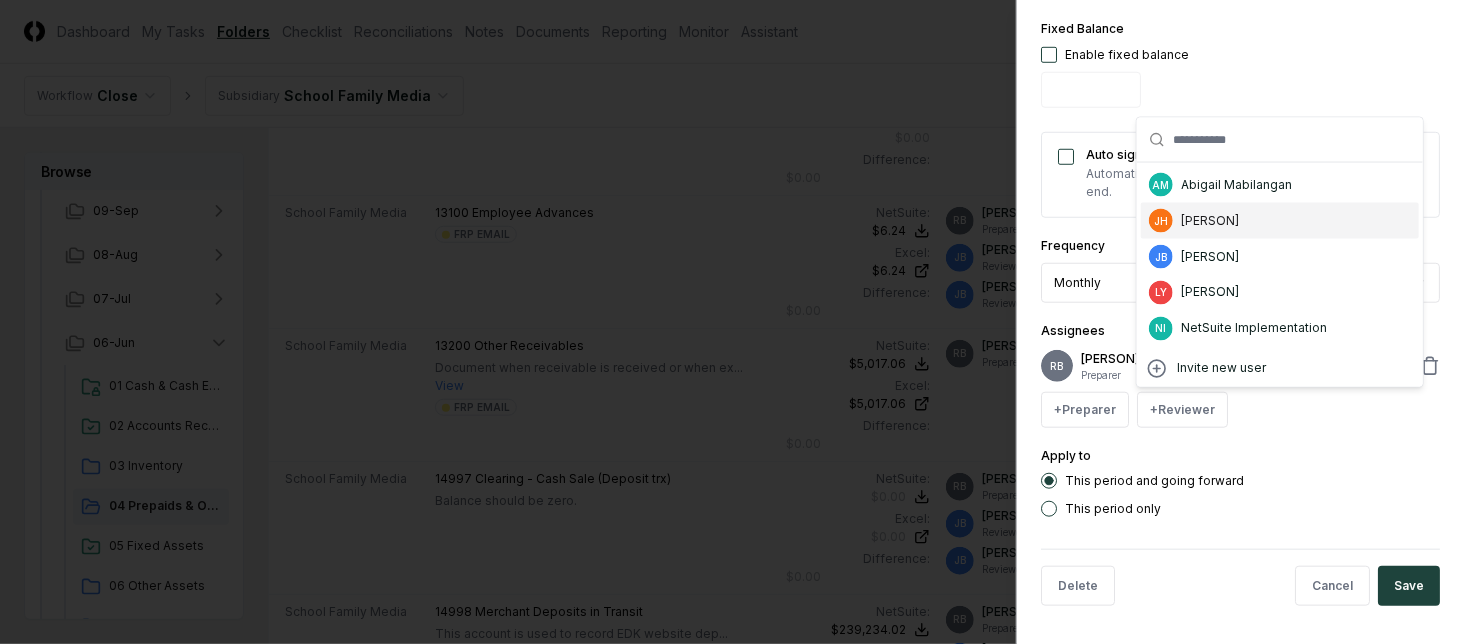 click on "[PERSON]" at bounding box center [1210, 221] 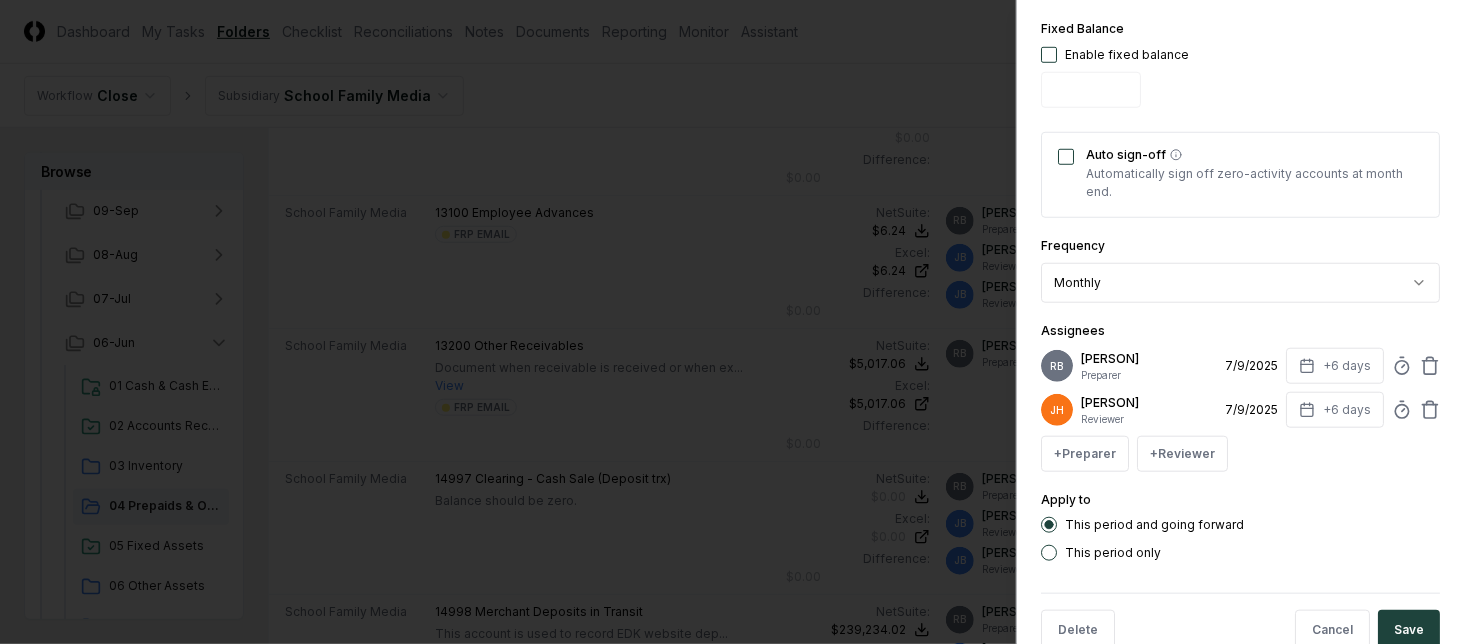 click on "This period only" at bounding box center [1049, 553] 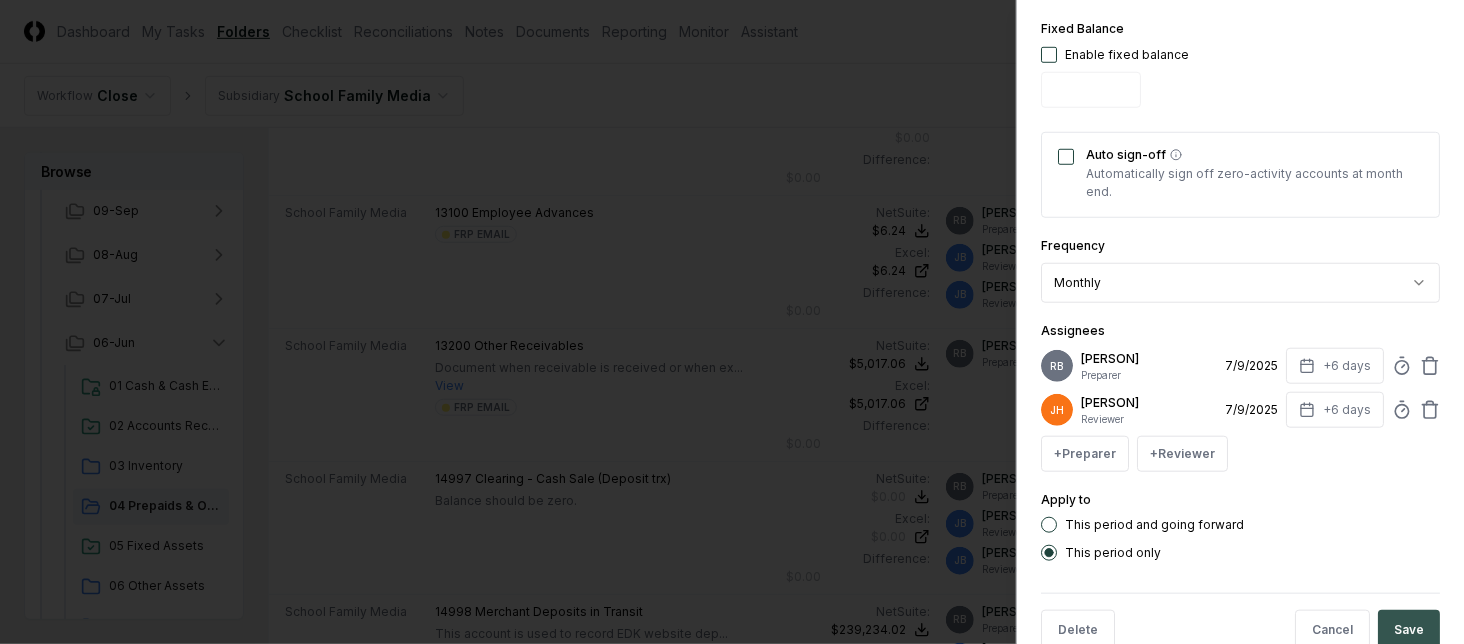 click on "Save" at bounding box center (1409, 630) 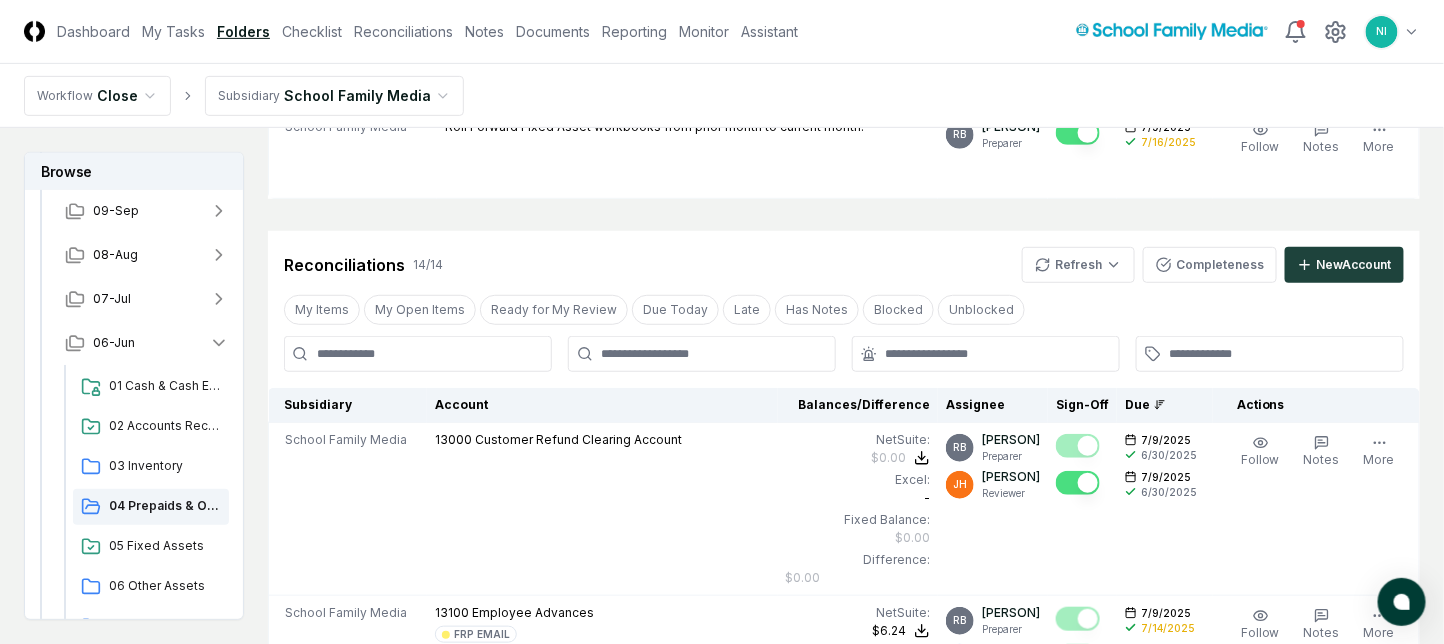 scroll, scrollTop: 0, scrollLeft: 0, axis: both 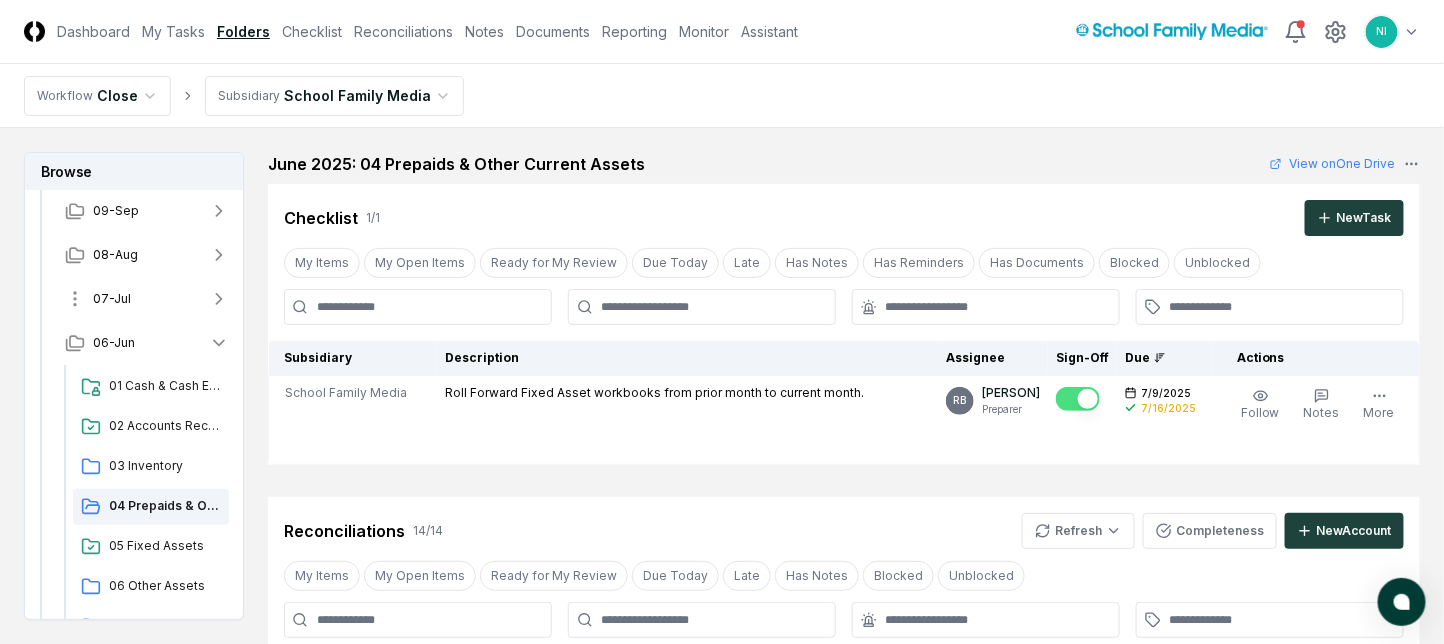 click on "07-Jul" at bounding box center [112, 299] 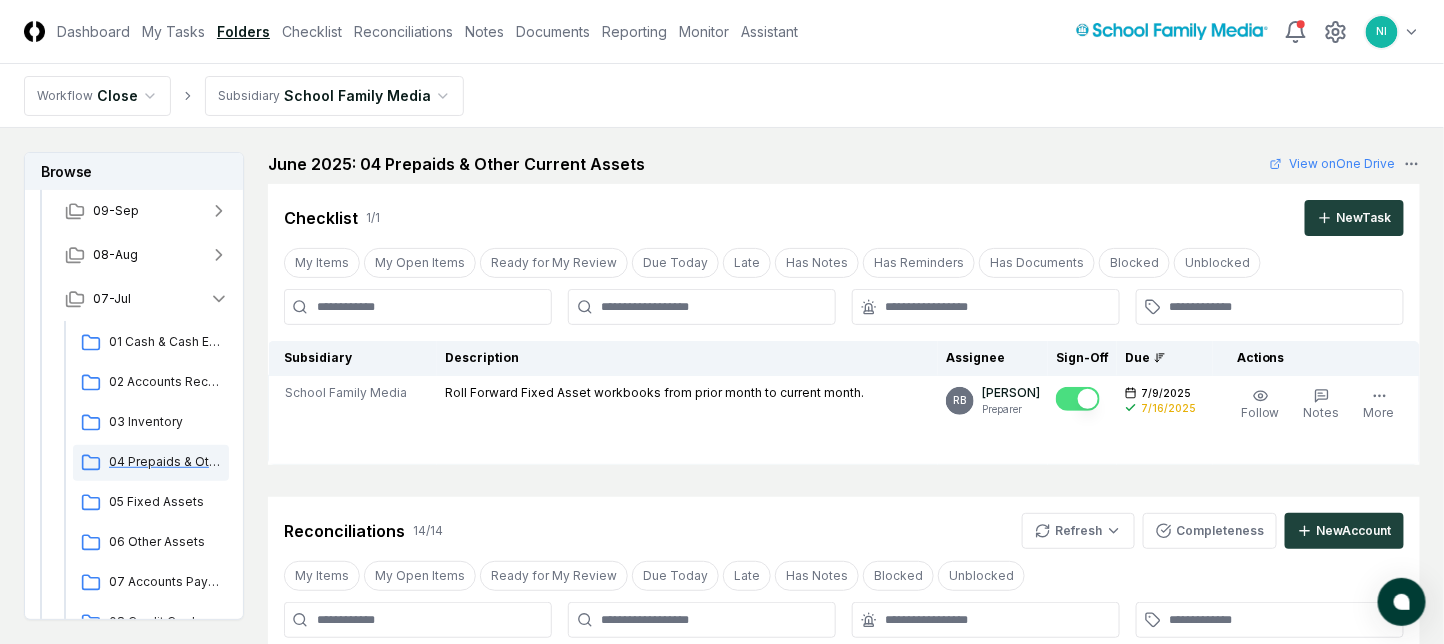 click on "04 Prepaids & Other Current Assets" at bounding box center [165, 462] 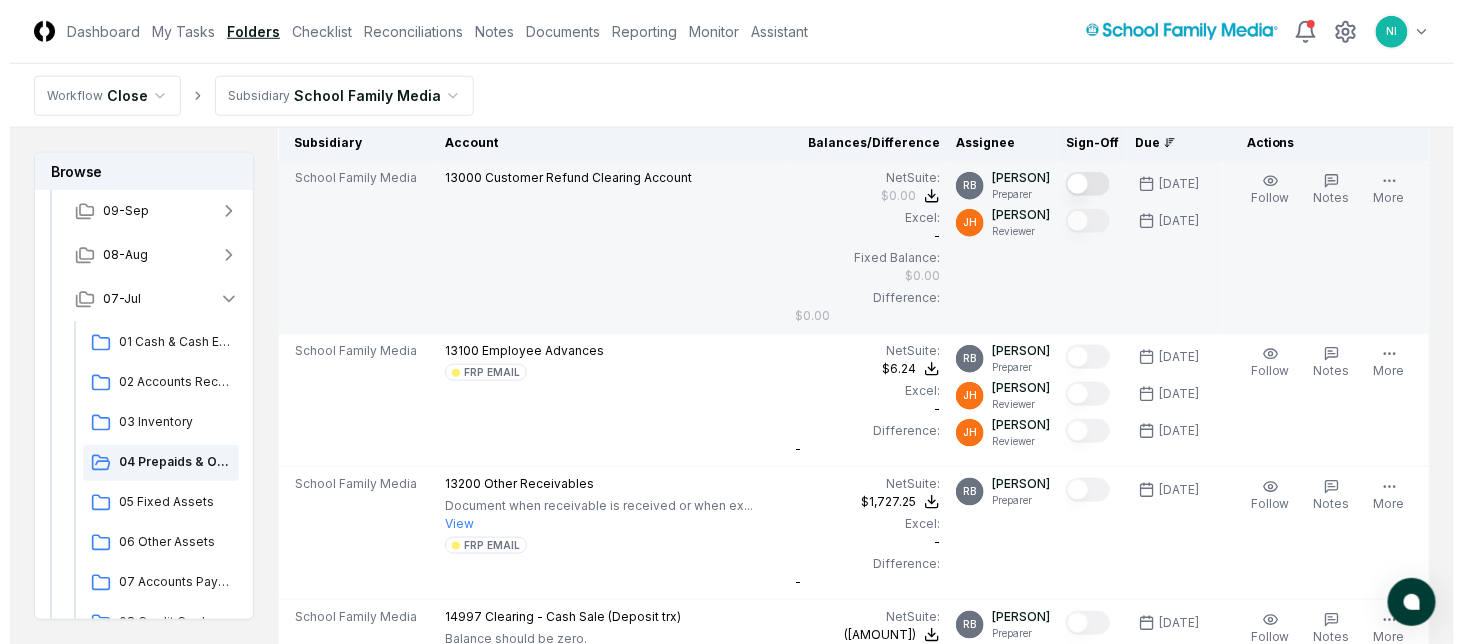 scroll, scrollTop: 666, scrollLeft: 0, axis: vertical 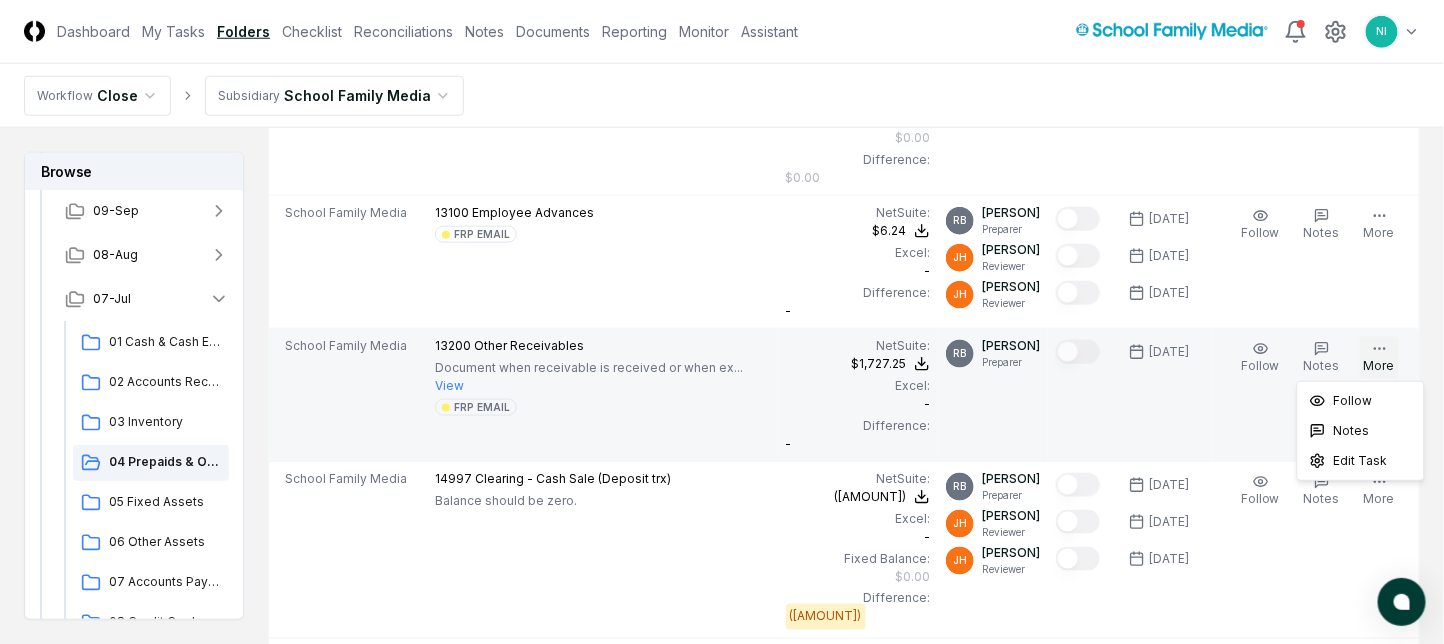 click 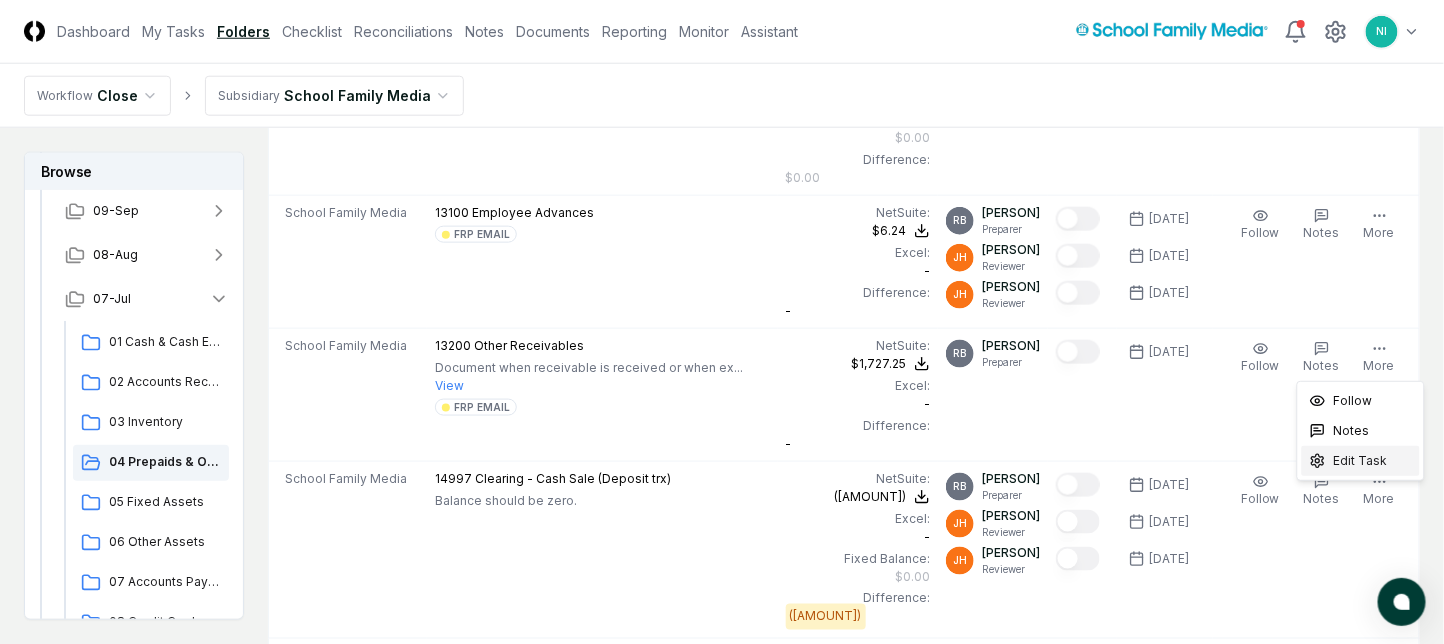 click on "Edit Task" at bounding box center [1361, 461] 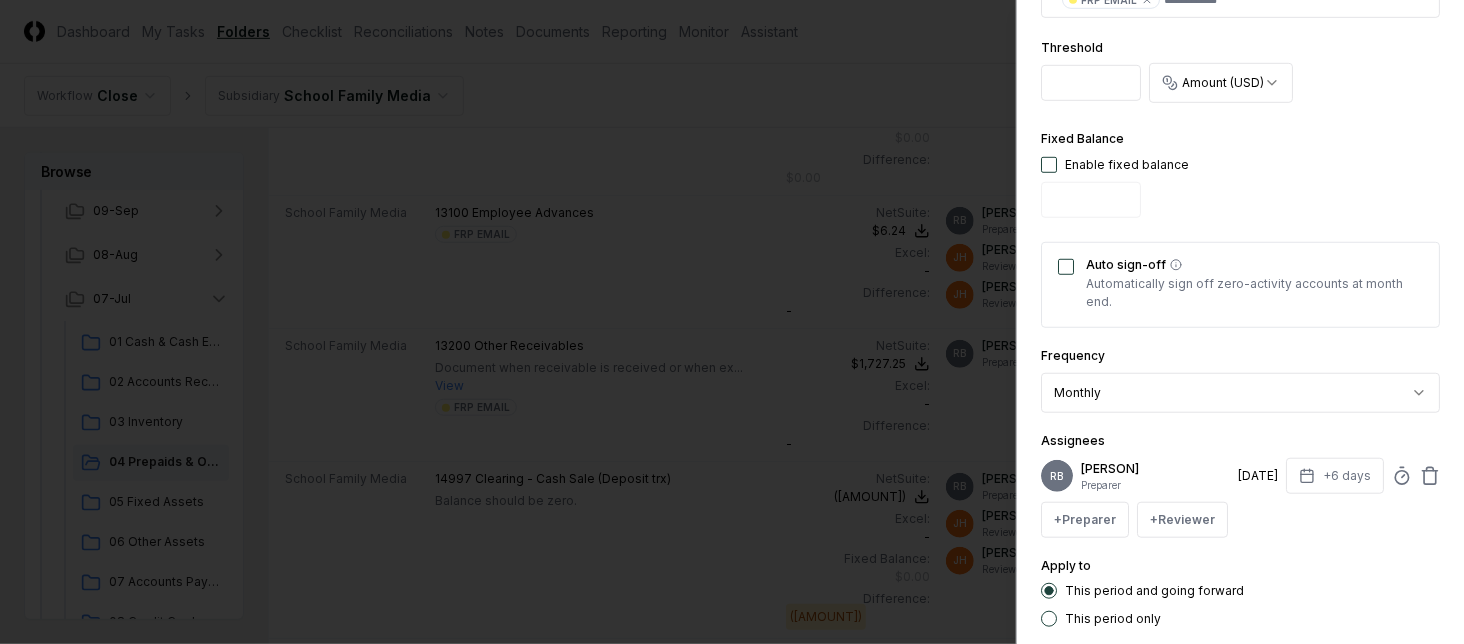 scroll, scrollTop: 666, scrollLeft: 0, axis: vertical 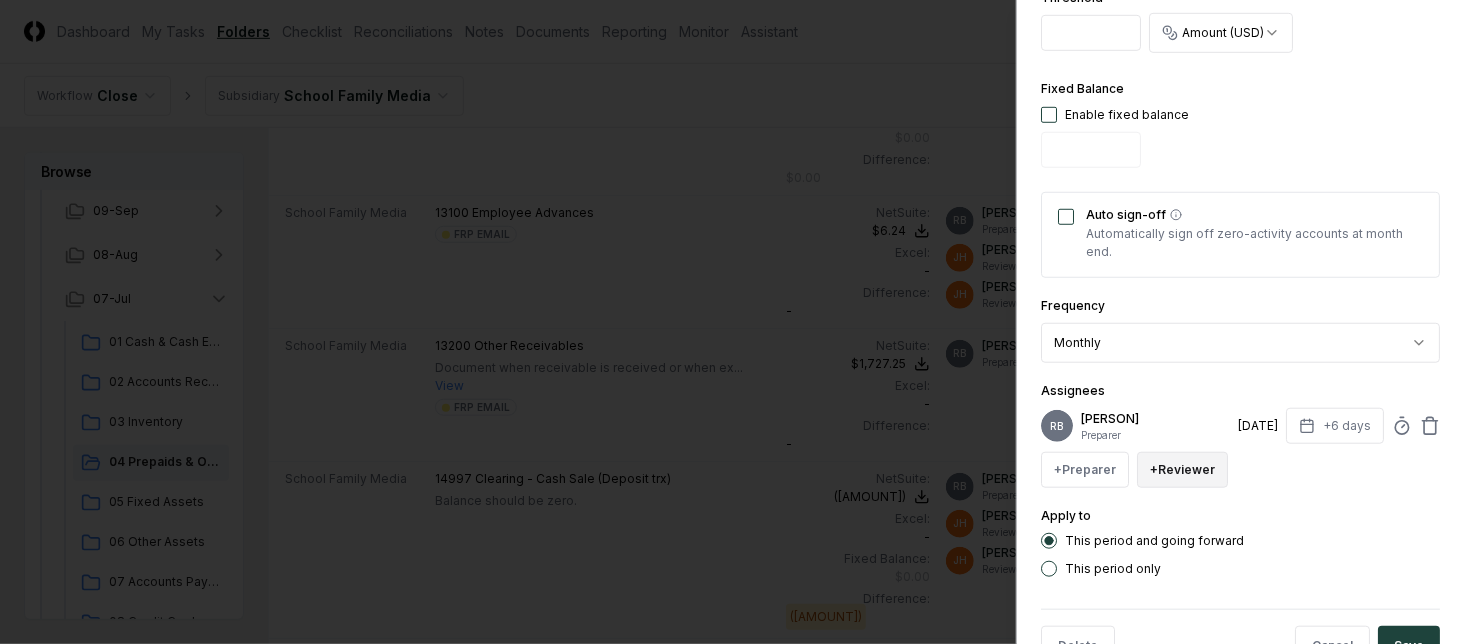 click on "+  Reviewer" at bounding box center (1182, 470) 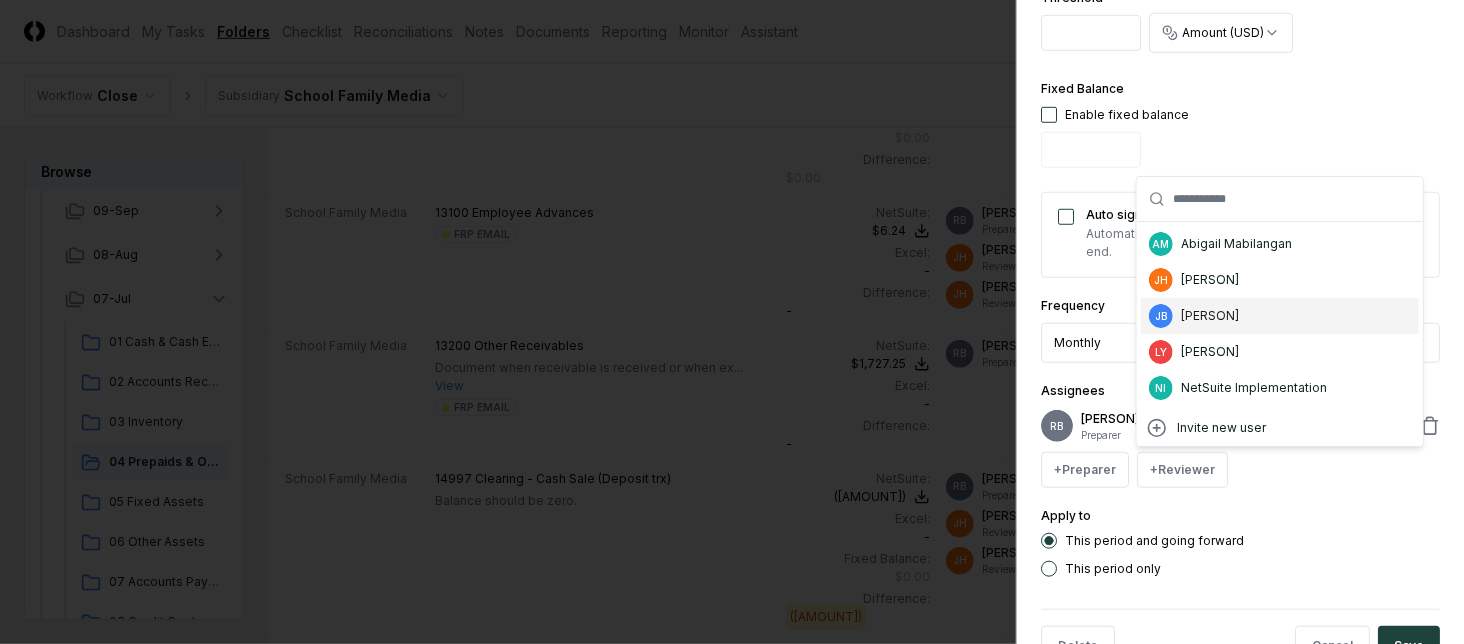 click on "JB [PERSON]" at bounding box center [1280, 316] 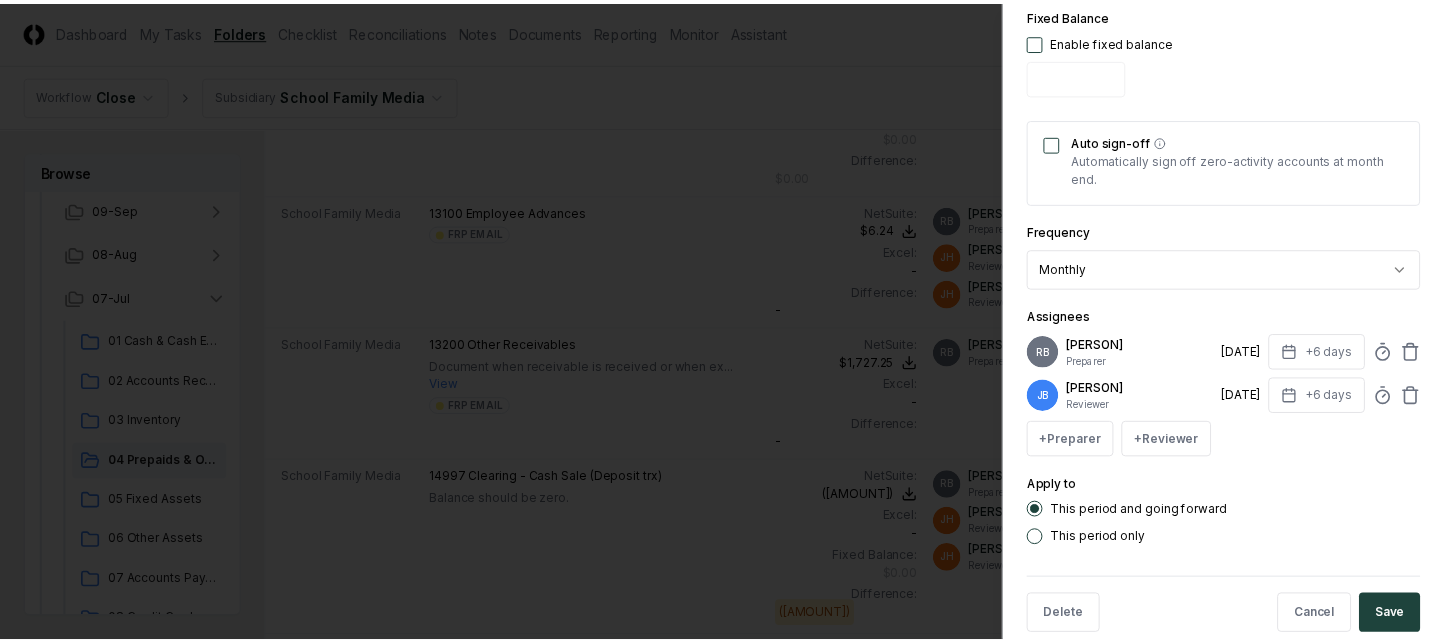 scroll, scrollTop: 770, scrollLeft: 0, axis: vertical 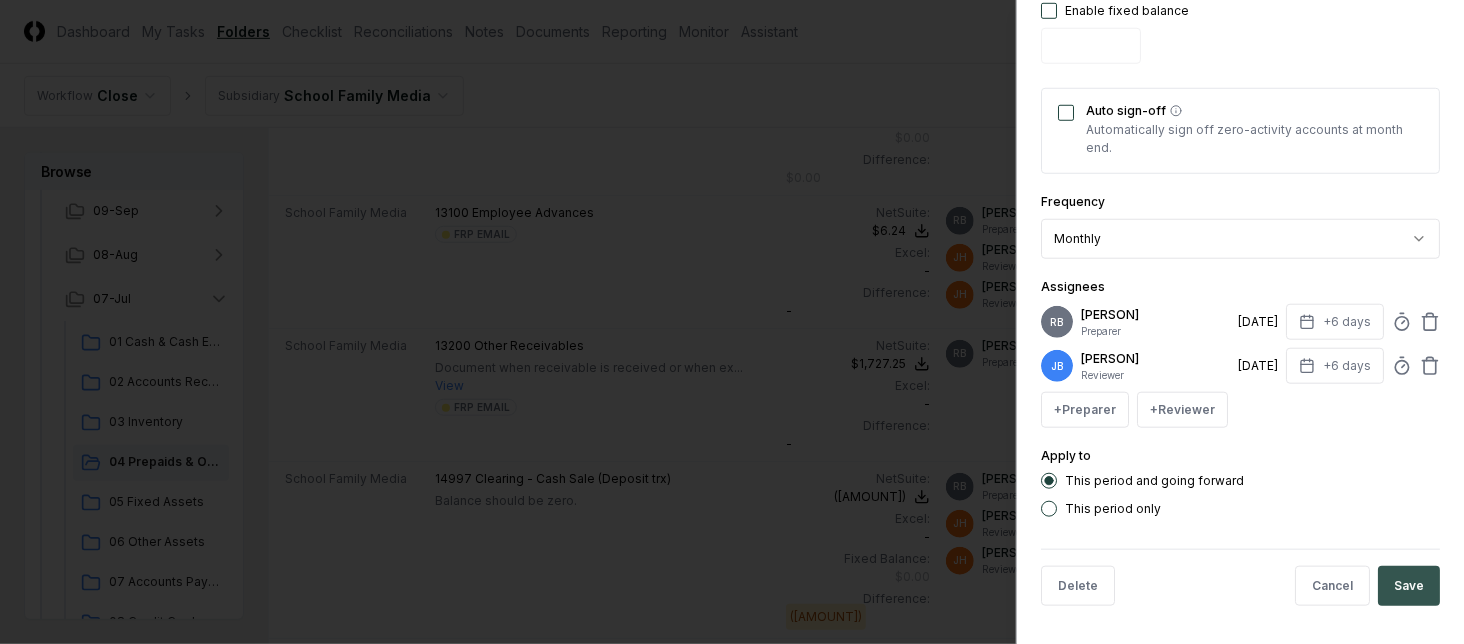 click on "Save" at bounding box center [1409, 586] 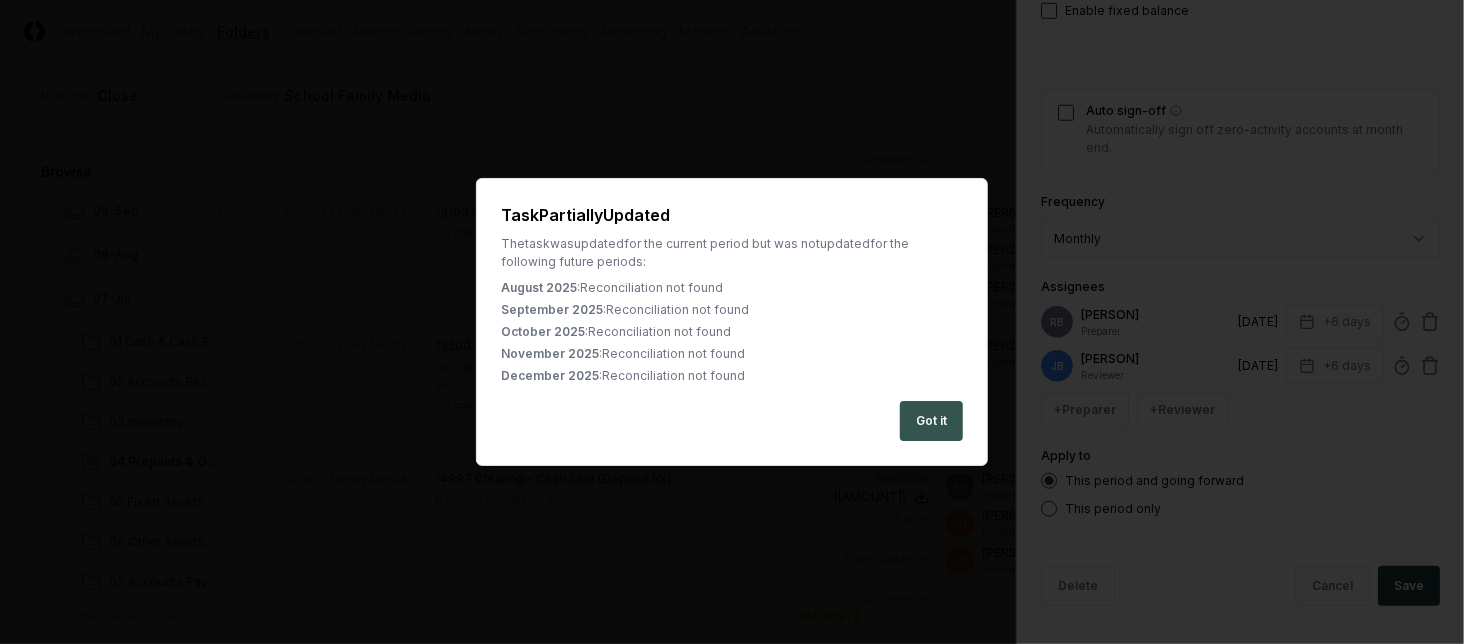 click on "Got it" at bounding box center [931, 421] 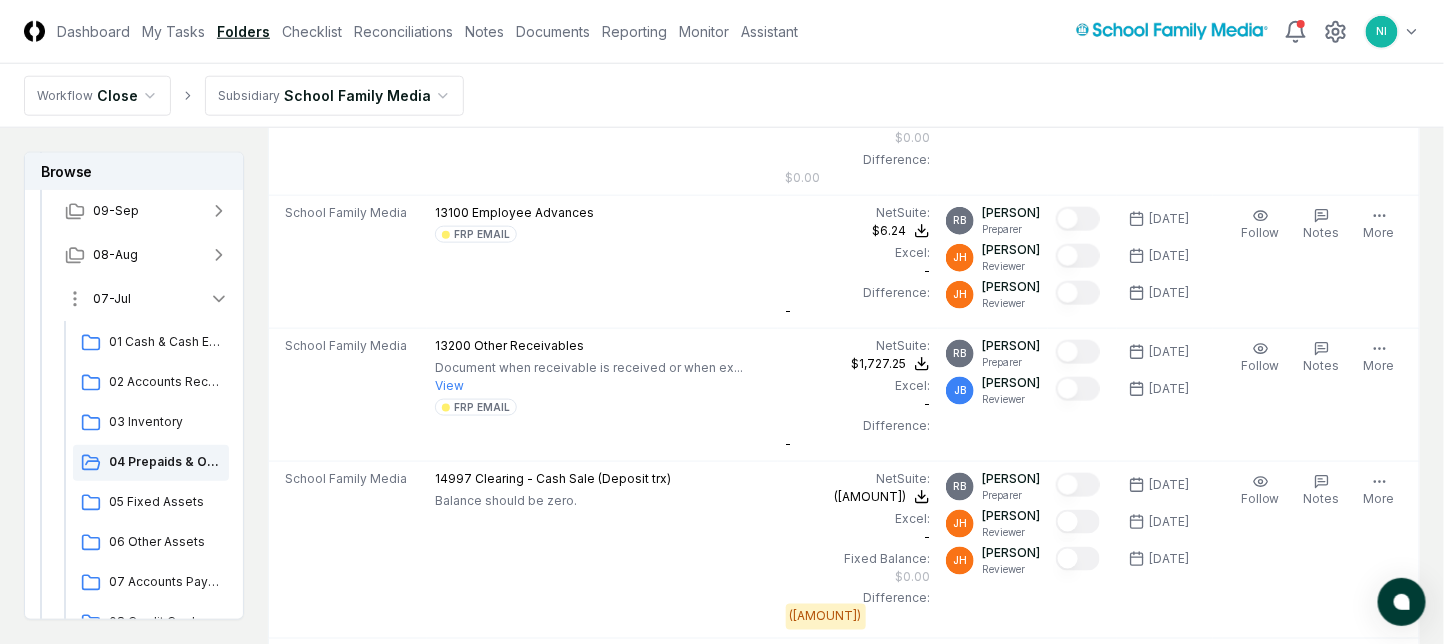 click on "CloseCore Dashboard My Tasks Folders Checklist Reconciliations Notes Documents Reporting Monitor Assistant Toggle navigation menu   NI Toggle user menu Workflow Close Subsidiary School Family Media Browse Workflow Permanent File 2025 12-Dec 11-Nov 10-Oct 09-Sep 08-Aug 07-Jul 06-Jun 01 Cash & Cash Equivalents 02 Accounts Receivable 03 Inventory 04 Prepaids & Other Current Assets 05 Fixed Assets 06 Other Assets 07 Accounts Payable 08 Credit Cards 09 Accruals & Other ST Liab 10 Payroll 11 Deferred Revenue 12 Sales Tax 13 Debt 14 Long Term Liabilities 15 Equity 16 Leases Income Statement & Other ME Tasks 05-May 04-Apr 03-Mar 02-Feb 01-Jan Change Folder Cancel Reassign View on  One Drive 1 / 1" at bounding box center [722, 865] 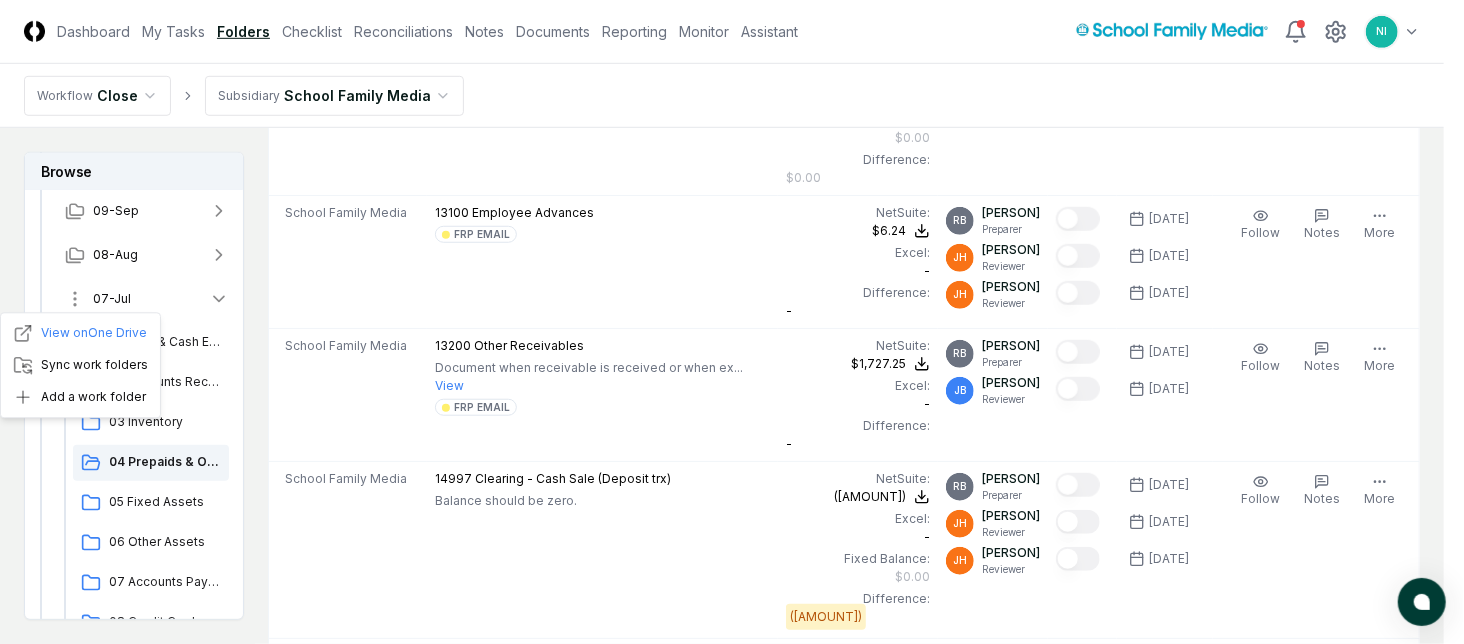 click on "CloseCore Dashboard My Tasks Folders Checklist Reconciliations Notes Documents Reporting Monitor Assistant Toggle navigation menu   NI Toggle user menu Workflow Close Subsidiary School Family Media Browse Workflow Permanent File 2025 12-Dec 11-Nov 10-Oct 09-Sep 08-Aug 07-Jul 06-Jun 01 Cash & Cash Equivalents 02 Accounts Receivable 03 Inventory 04 Prepaids & Other Current Assets 05 Fixed Assets 06 Other Assets 07 Accounts Payable 08 Credit Cards 09 Accruals & Other ST Liab 10 Payroll 11 Deferred Revenue 12 Sales Tax 13 Debt 14 Long Term Liabilities 15 Equity 16 Leases Income Statement & Other ME Tasks 05-May 04-Apr 03-Mar 02-Feb 01-Jan Change Folder Cancel Reassign View on  One Drive 1 / 1" at bounding box center [732, 865] 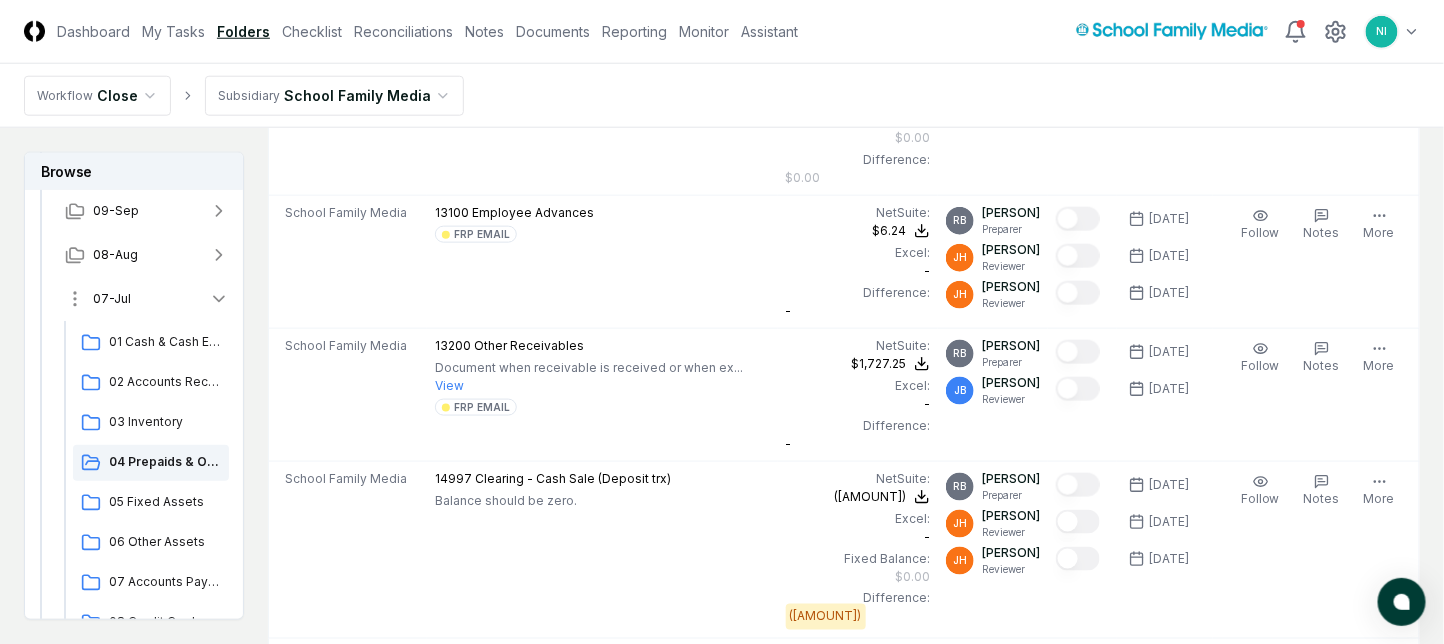 click 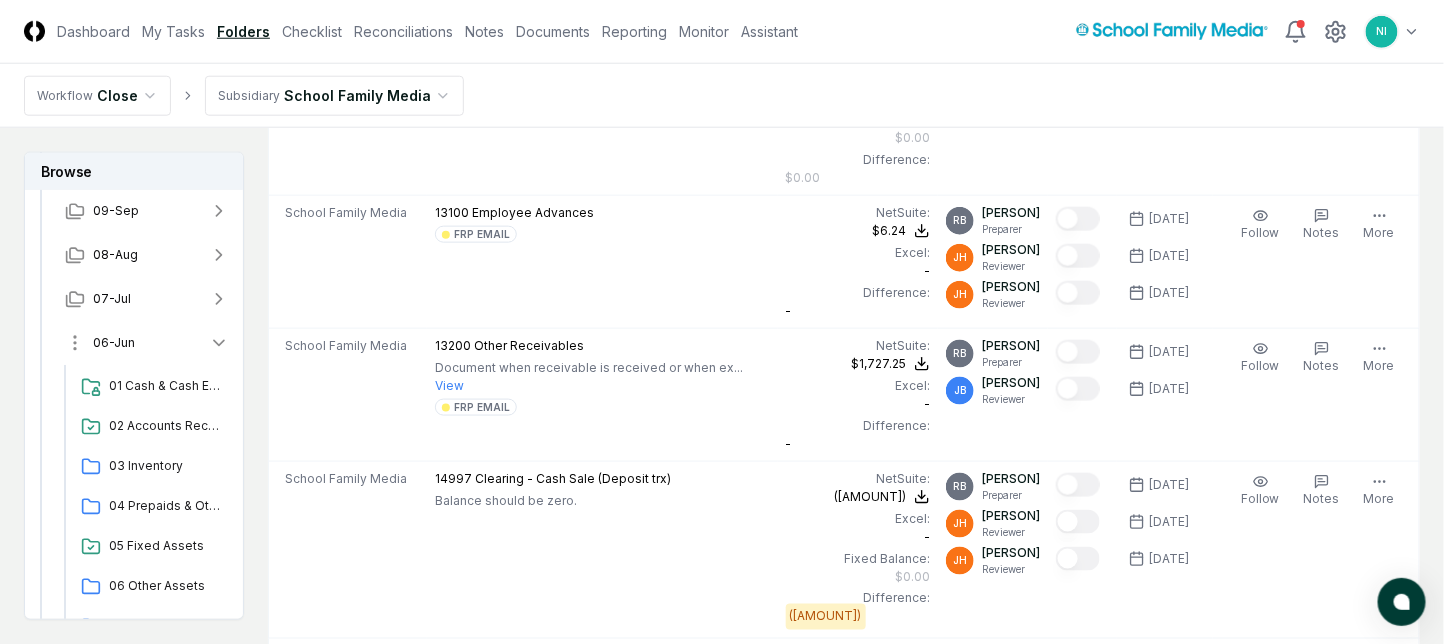 click on "06-Jun" at bounding box center (147, 343) 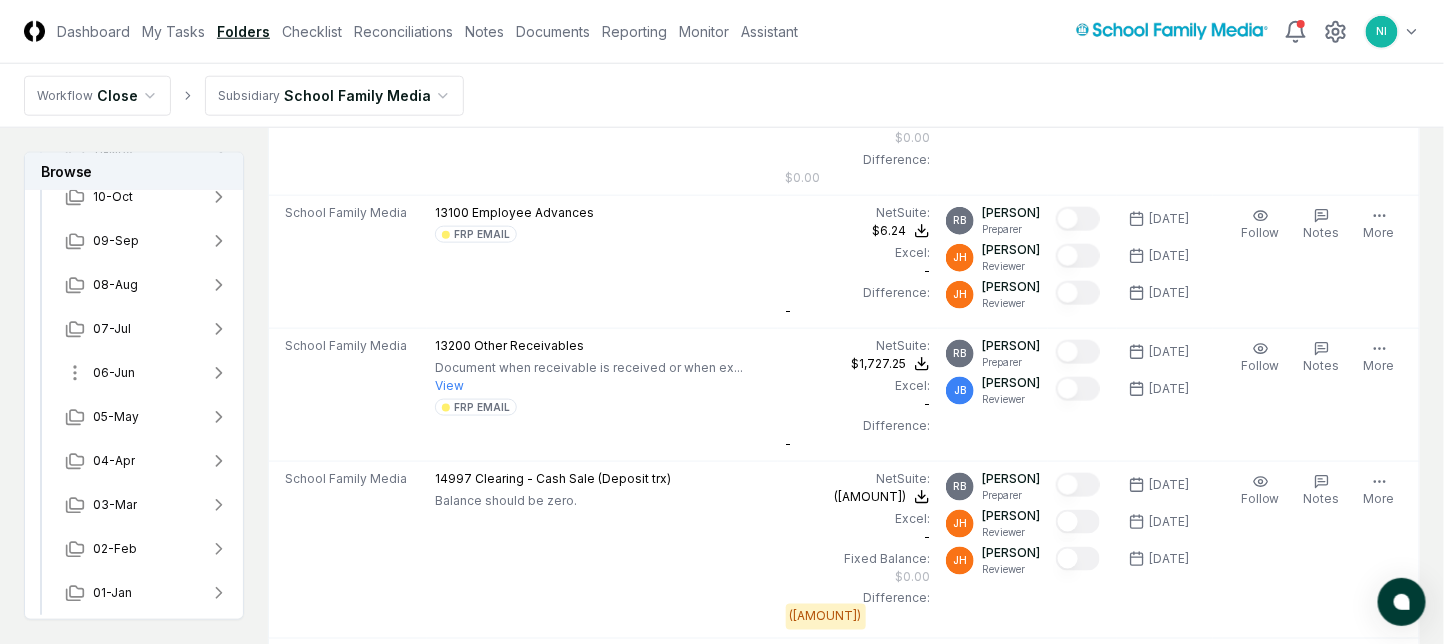 scroll, scrollTop: 191, scrollLeft: 0, axis: vertical 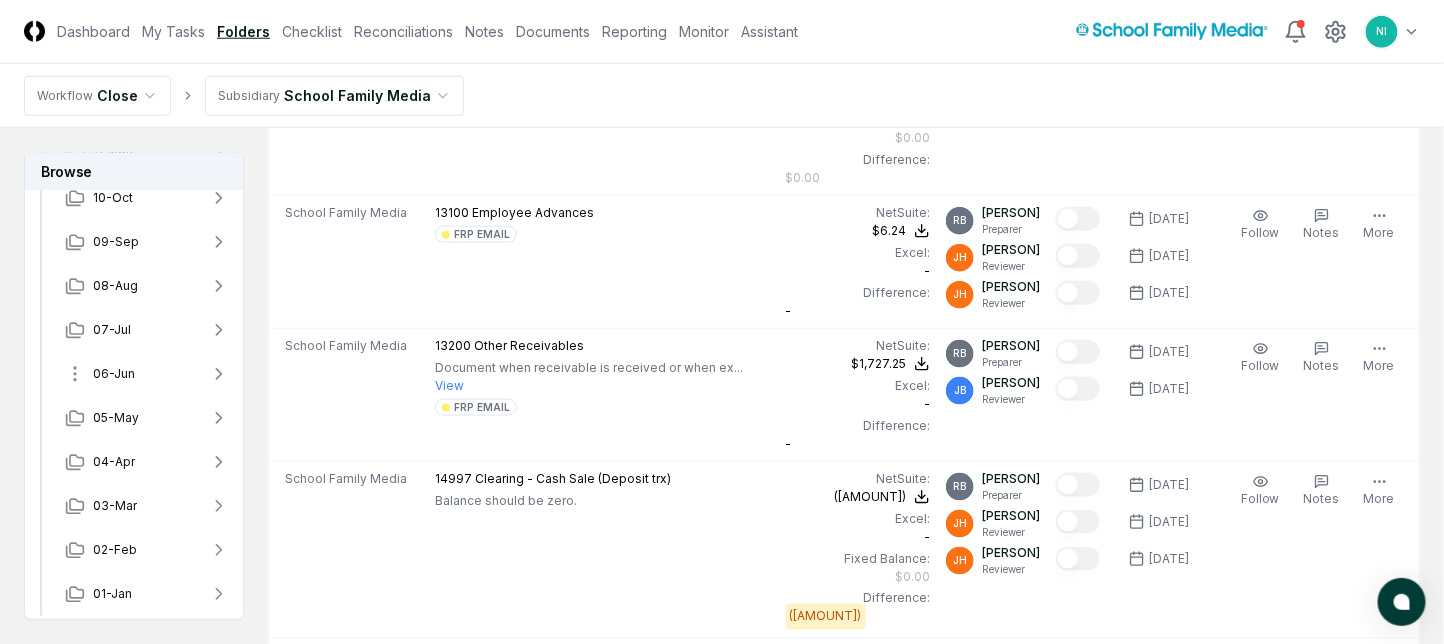 click on "06-Jun" at bounding box center (147, 374) 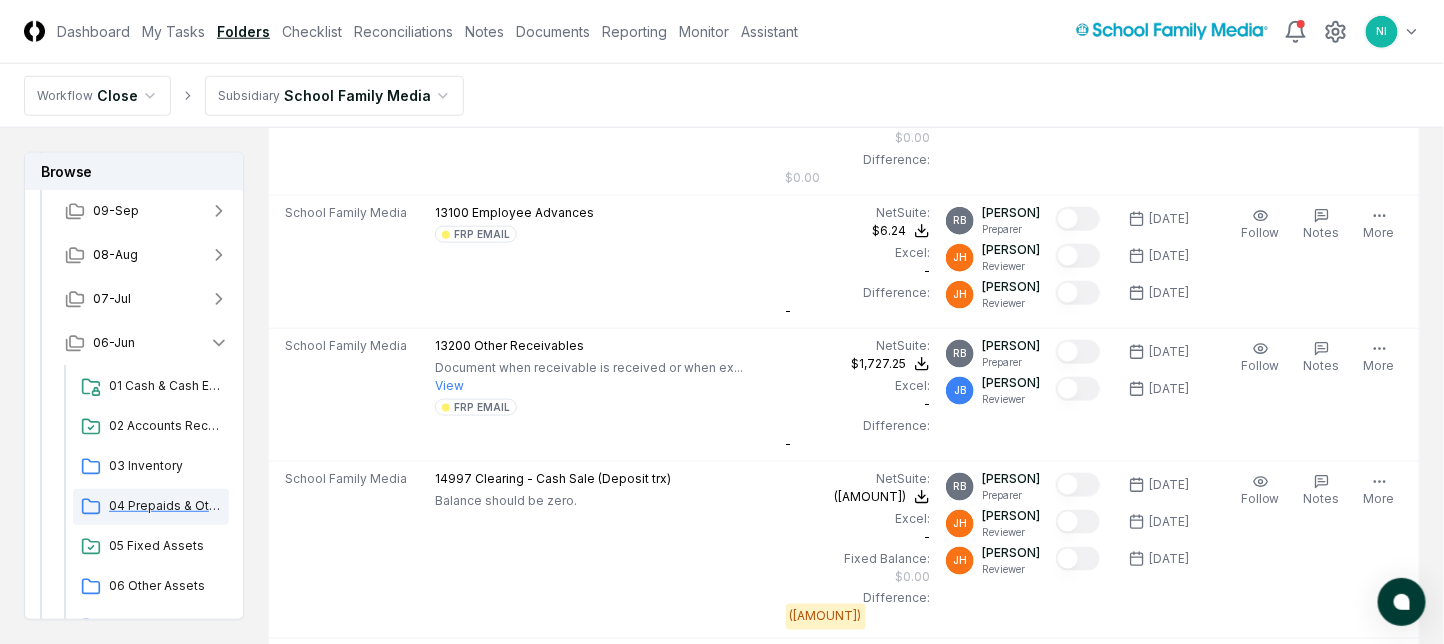 click on "04 Prepaids & Other Current Assets" at bounding box center (165, 506) 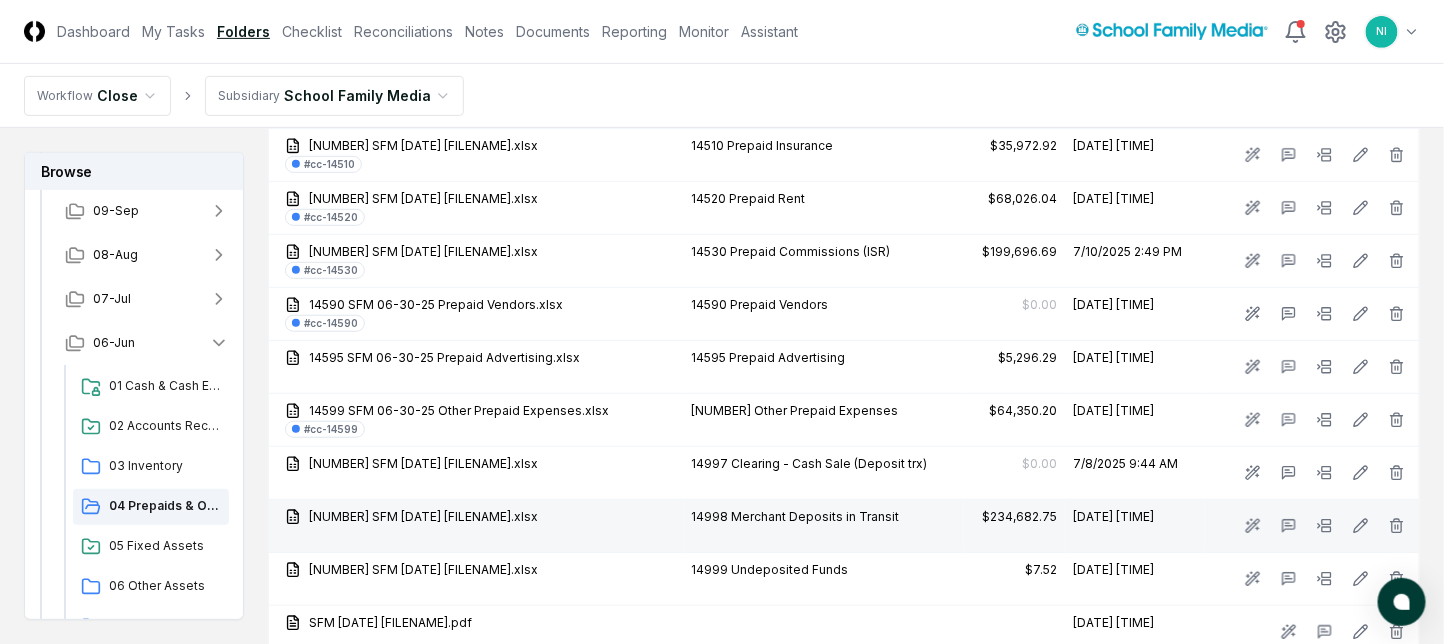 scroll, scrollTop: 2666, scrollLeft: 0, axis: vertical 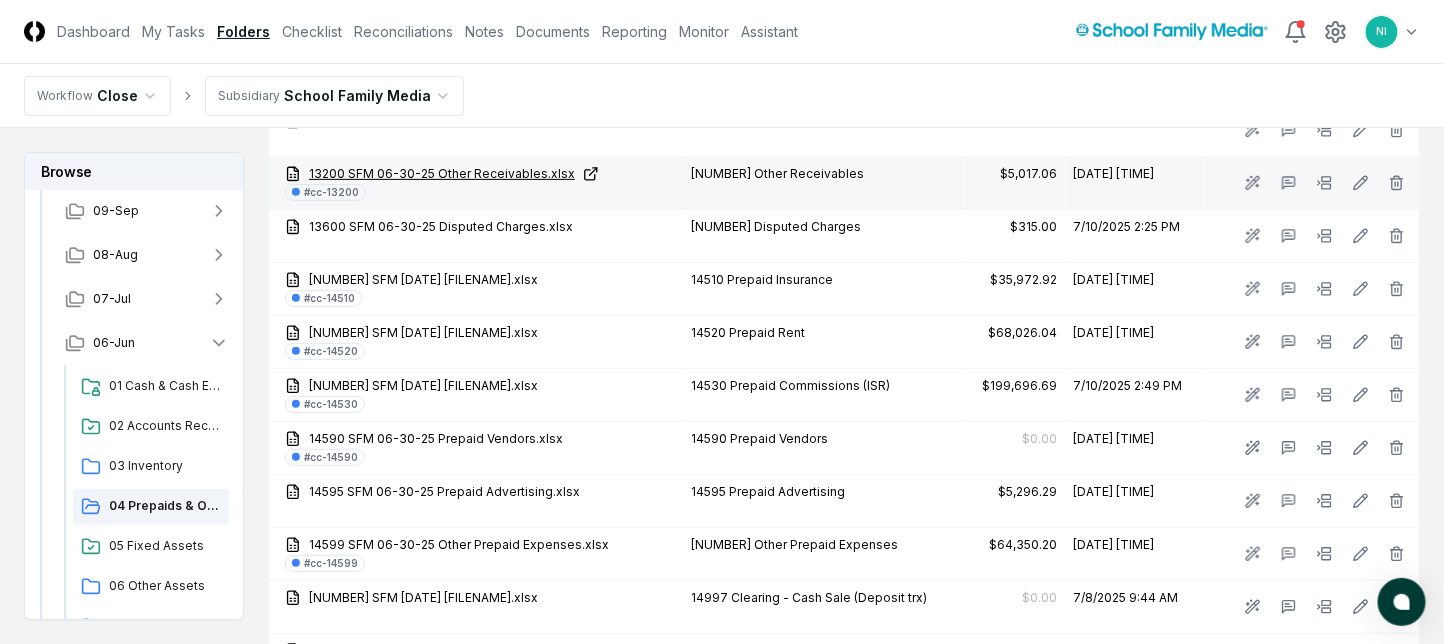 click on "13200 SFM 06-30-25 Other Receivables.xlsx" at bounding box center (480, 174) 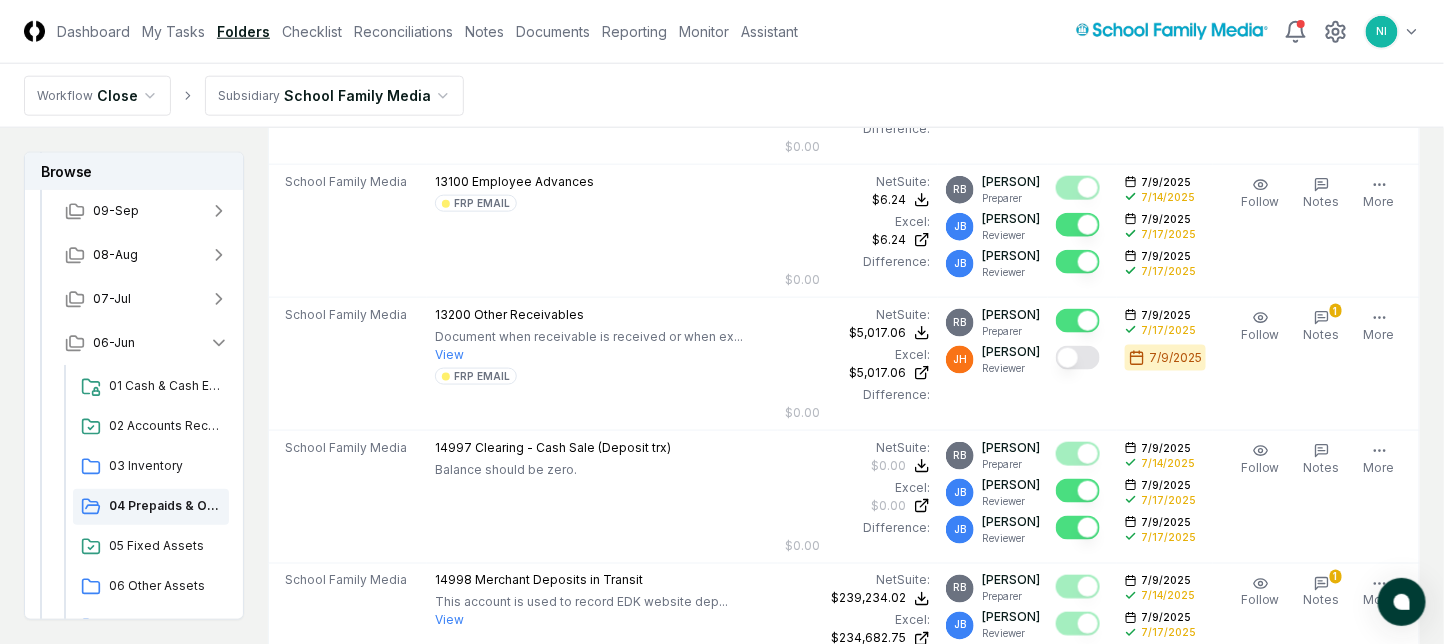 scroll, scrollTop: 666, scrollLeft: 0, axis: vertical 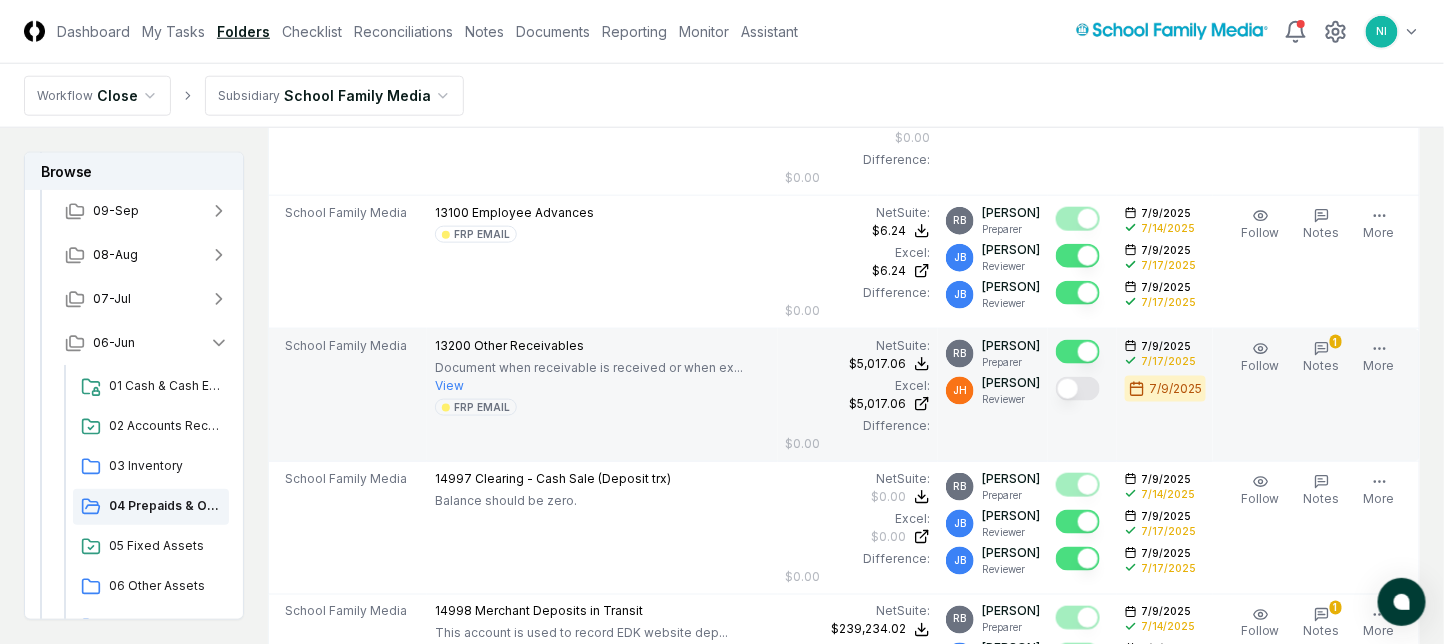 click at bounding box center (1078, 389) 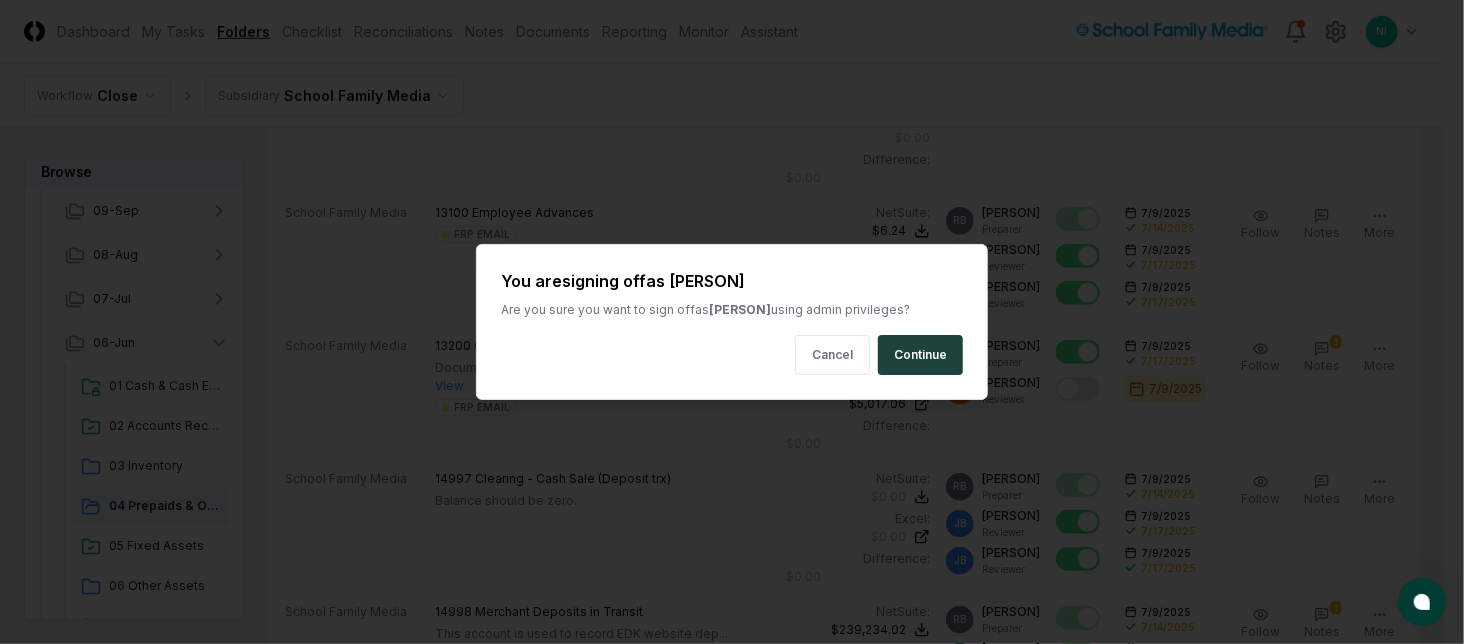 drag, startPoint x: 911, startPoint y: 355, endPoint x: 809, endPoint y: 377, distance: 104.34558 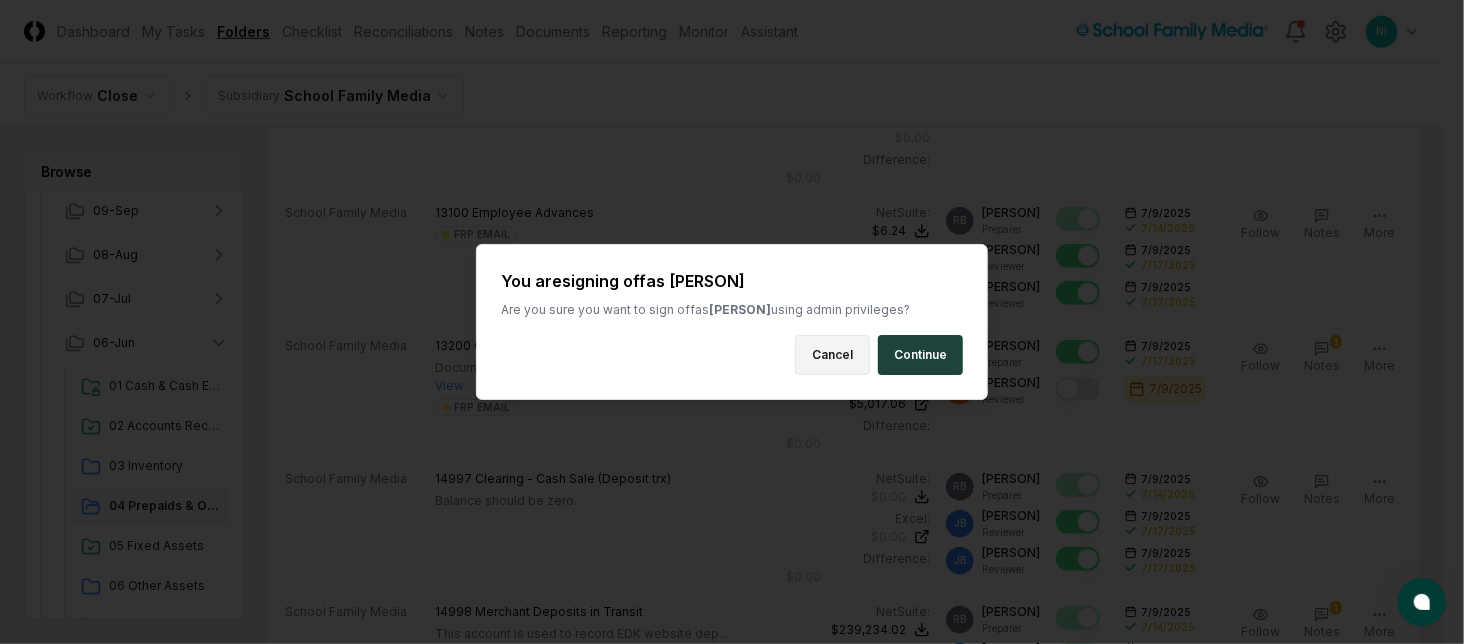 click on "Cancel" at bounding box center [832, 355] 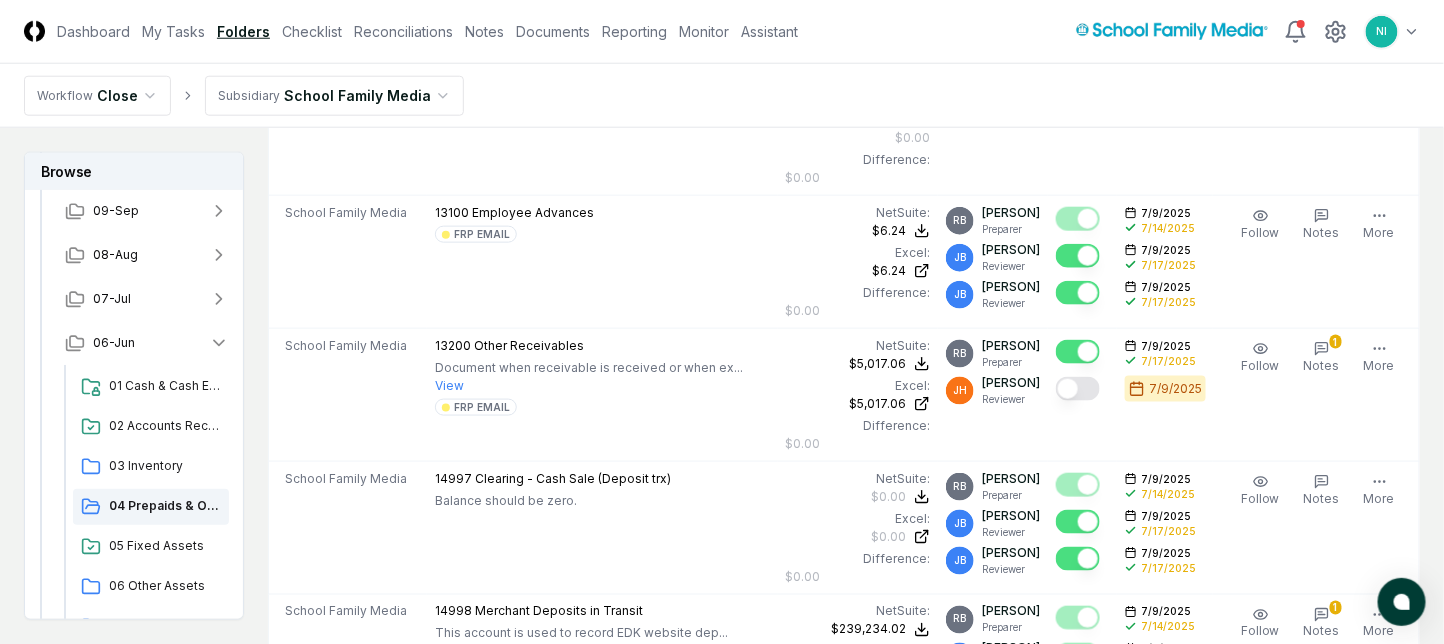 click on "CloseCore Dashboard My Tasks Folders Checklist Reconciliations Notes Documents Reporting Monitor Assistant Toggle navigation menu   NI Toggle user menu Workflow Close Subsidiary School Family Media Browse Workflow Permanent File 2025 12-Dec 11-Nov 10-Oct 09-Sep 08-Aug 07-Jul 06-Jun 01 Cash & Cash Equivalents 02 Accounts Receivable 03 Inventory 04 Prepaids & Other Current Assets 05 Fixed Assets 06 Other Assets 07 Accounts Payable 08 Credit Cards 09 Accruals & Other ST Liab 10 Payroll 11 Deferred Revenue 12 Sales Tax 13 Debt 14 Long Term Liabilities 15 Equity 16 Leases Income Statement & Other ME Tasks 05-May 04-Apr 03-Mar 02-Feb 01-Jan Change Folder Cancel Reassign [MONTH] [YEAR]: 04 Prepaids & Other Current Assets View on  One Drive Checklist 1 / 1 New  Task My Items My Open Items Ready for My Review Due Today Late Has Notes Has Reminders Has Documents Blocked Unblocked Clear Filter Subsidiary Description Assignee Sign-Off   Due Actions School Family Media RB [PERSON] Preparer [DATE] [DATE] Follow Notes" at bounding box center [722, 1135] 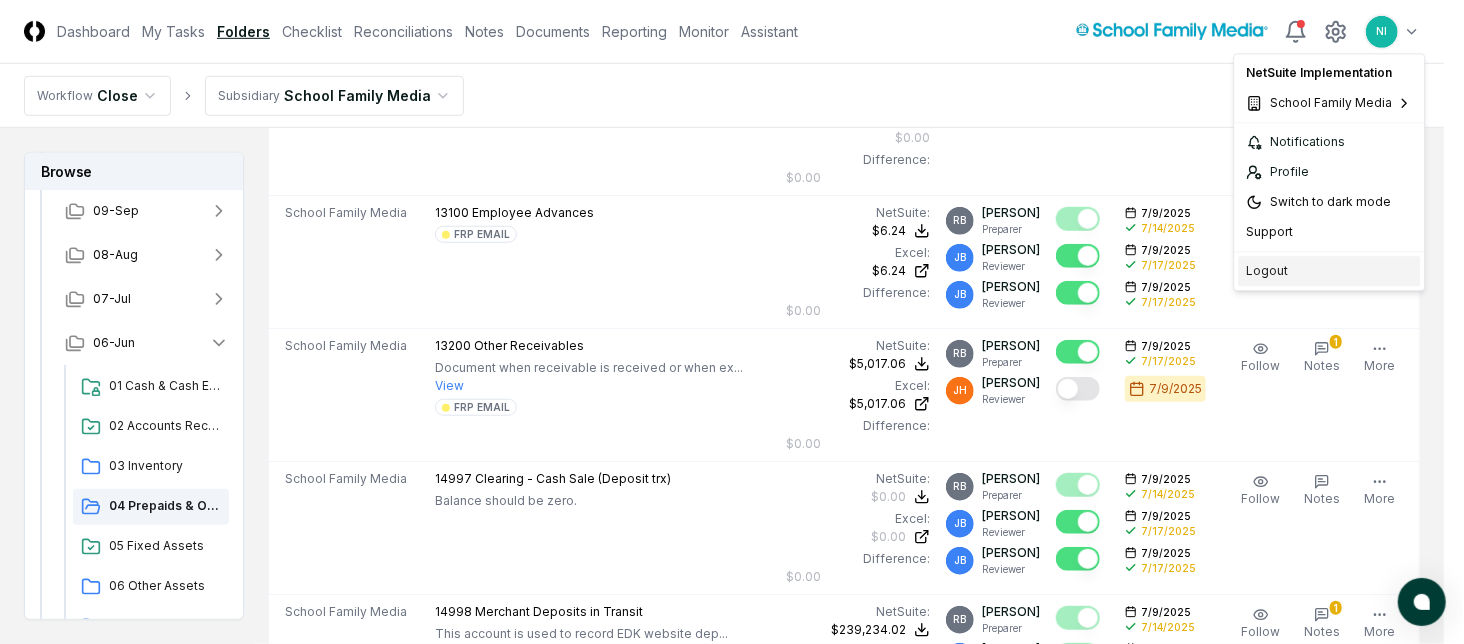 click on "Logout" at bounding box center [1330, 271] 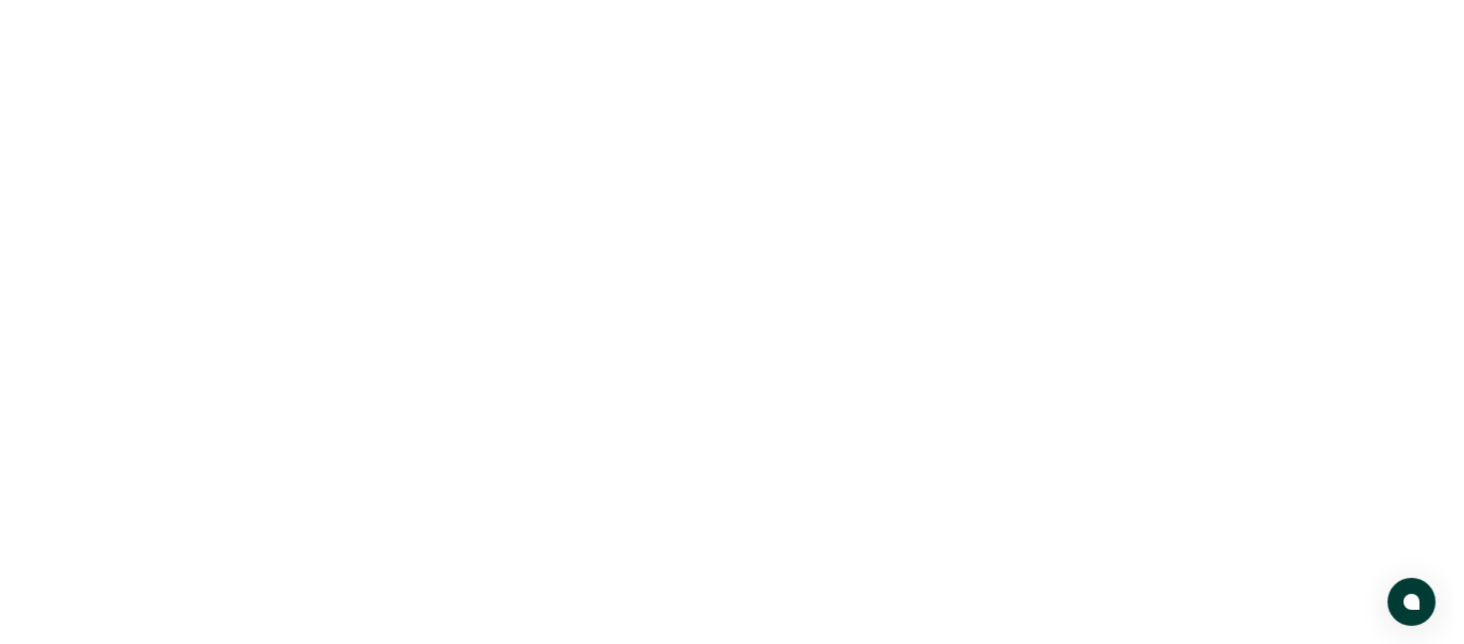 scroll, scrollTop: 0, scrollLeft: 0, axis: both 